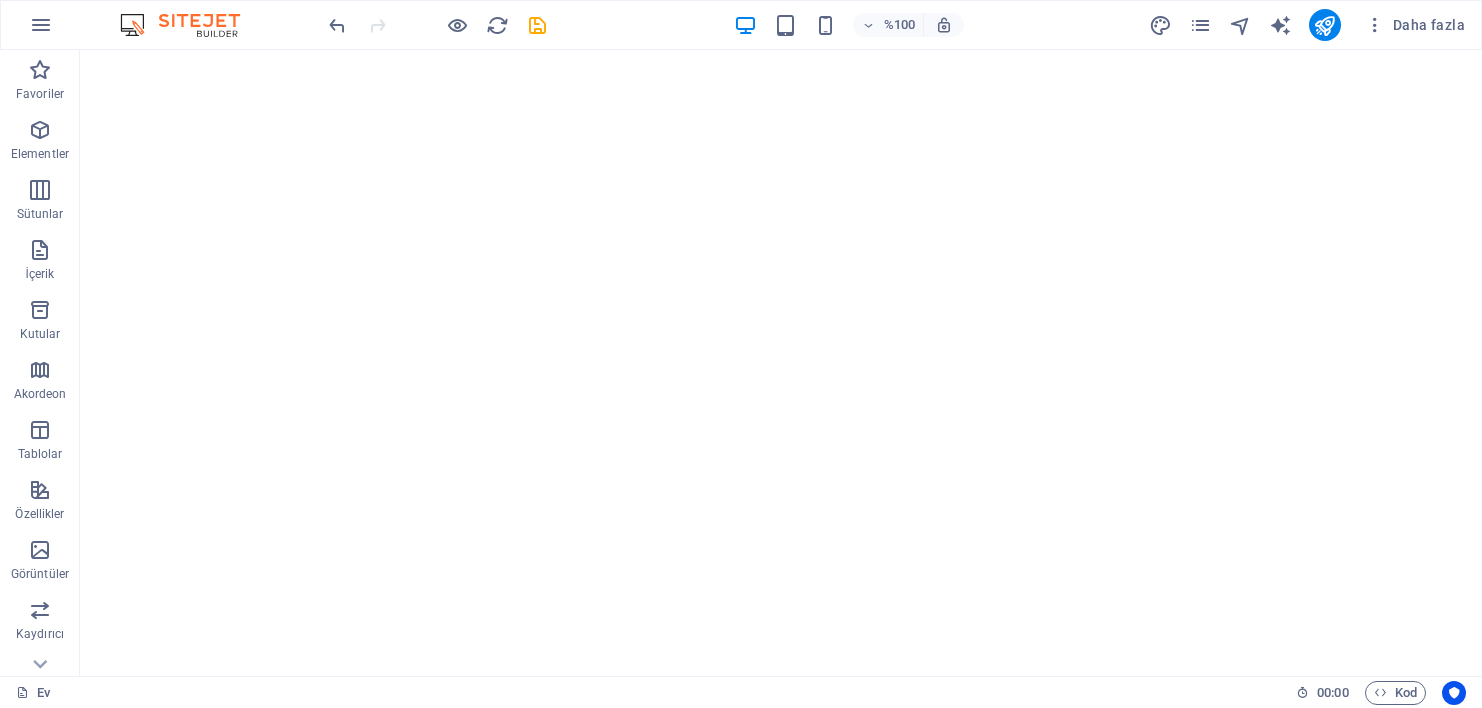 scroll, scrollTop: 0, scrollLeft: 0, axis: both 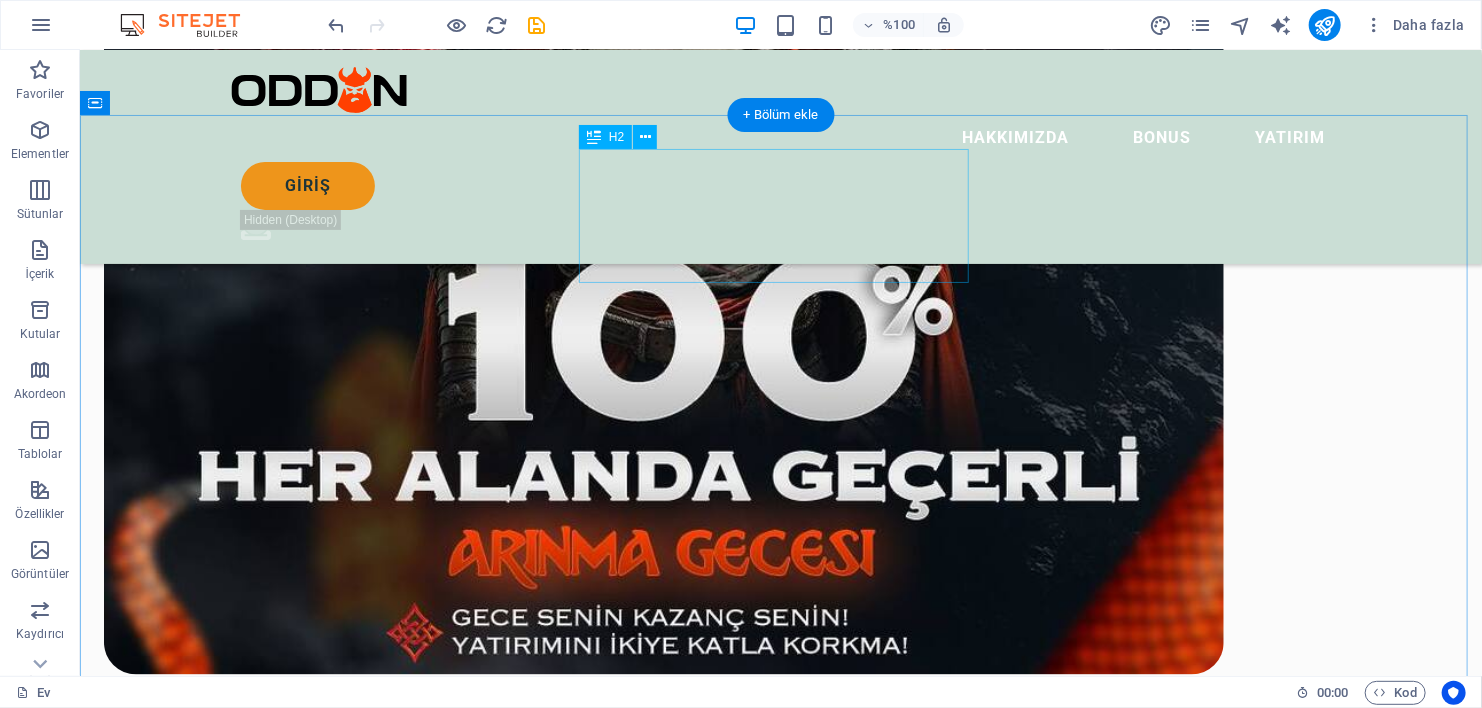 click on "İLETİŞİM KANALLARI" at bounding box center [780, 1528] 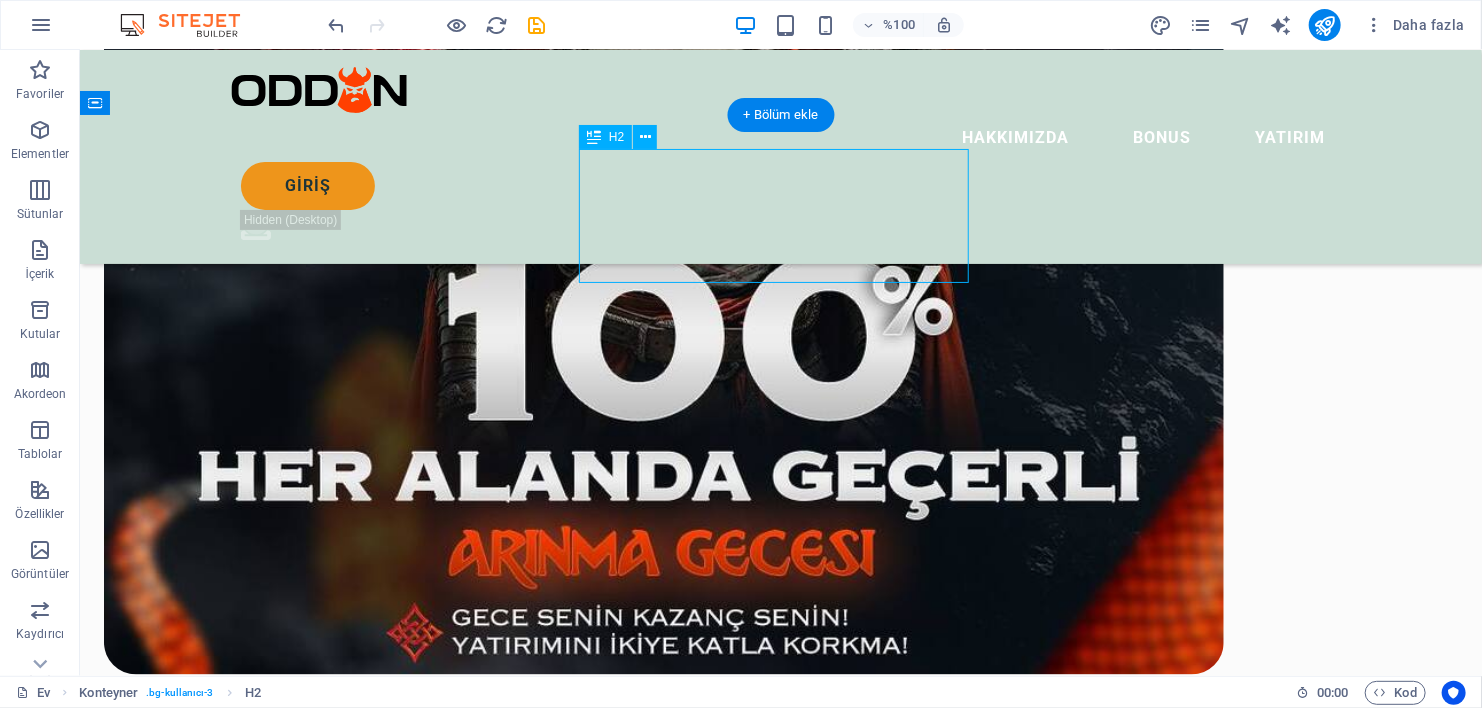 click on "İLETİŞİM KANALLARI" at bounding box center (780, 1528) 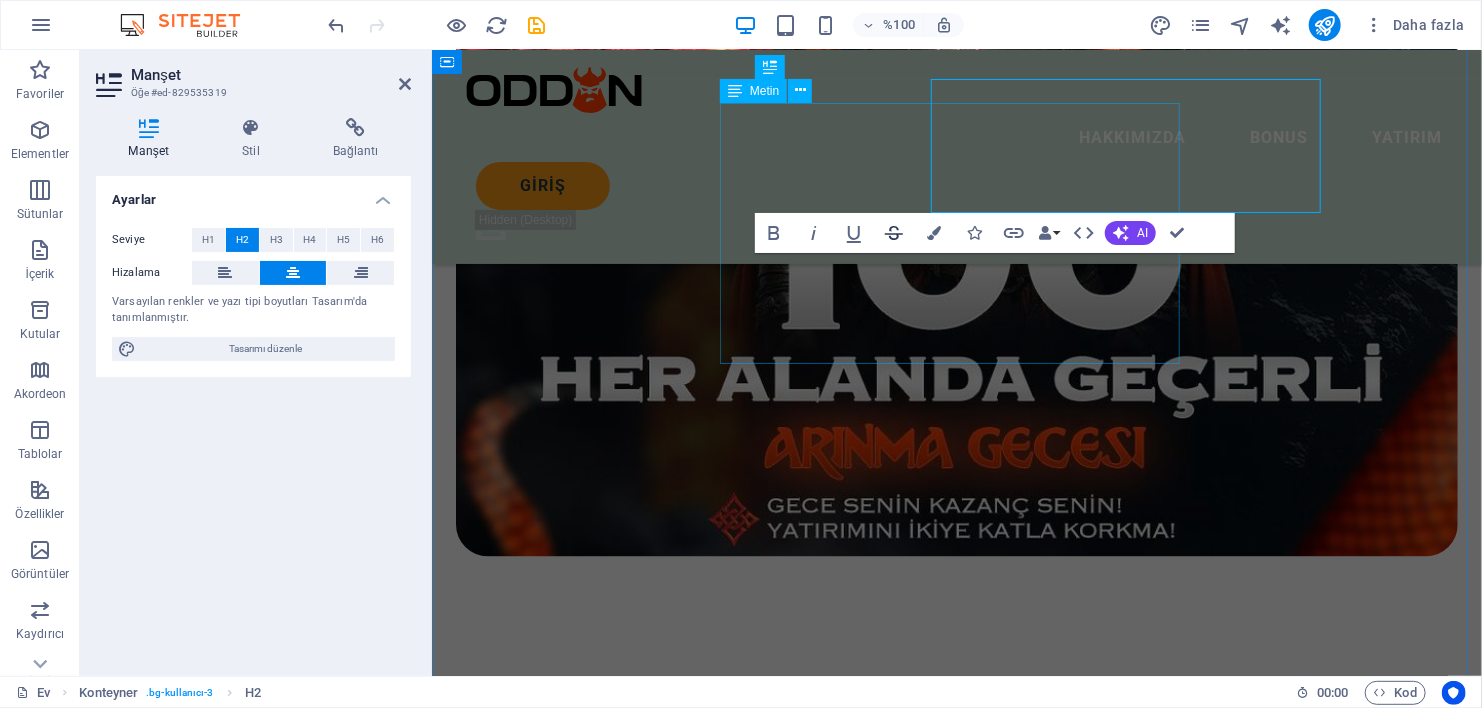 scroll, scrollTop: 1760, scrollLeft: 0, axis: vertical 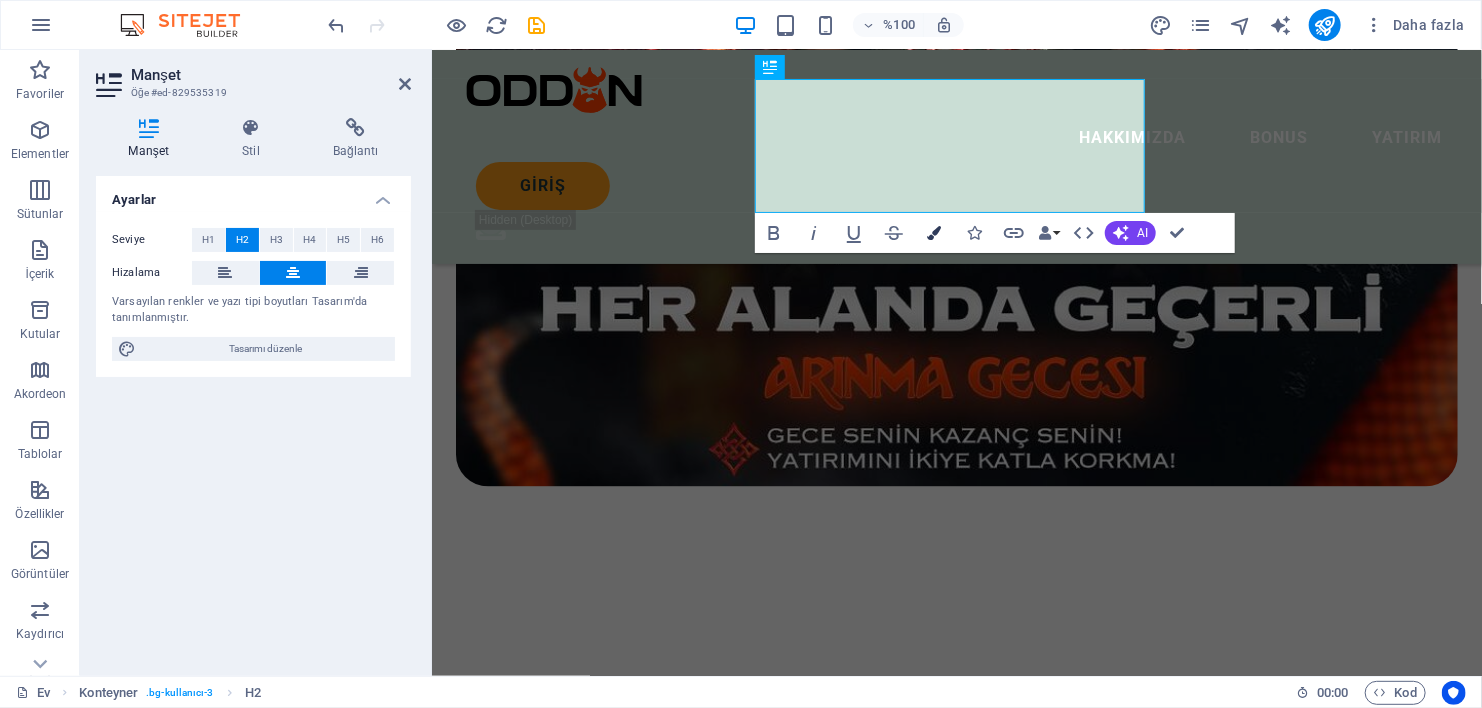 click at bounding box center [934, 233] 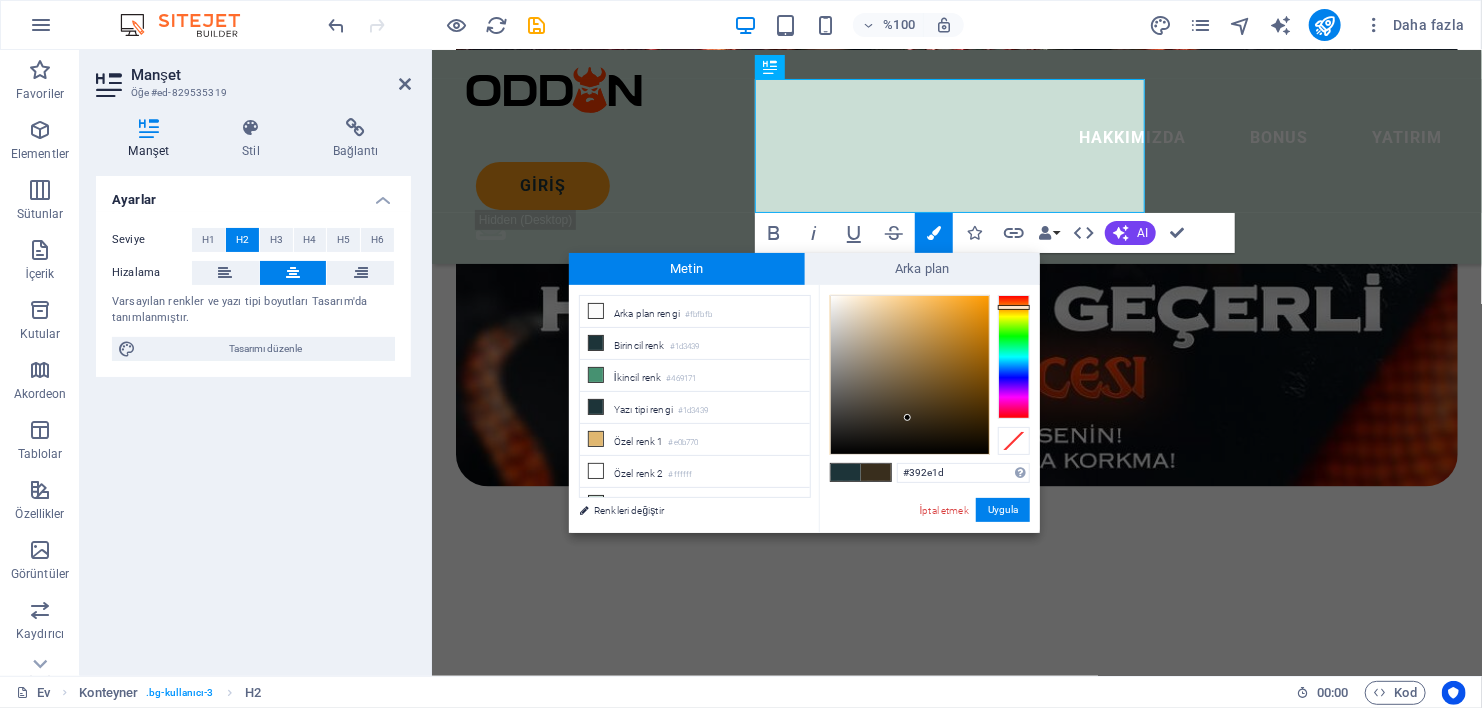 click at bounding box center [1014, 357] 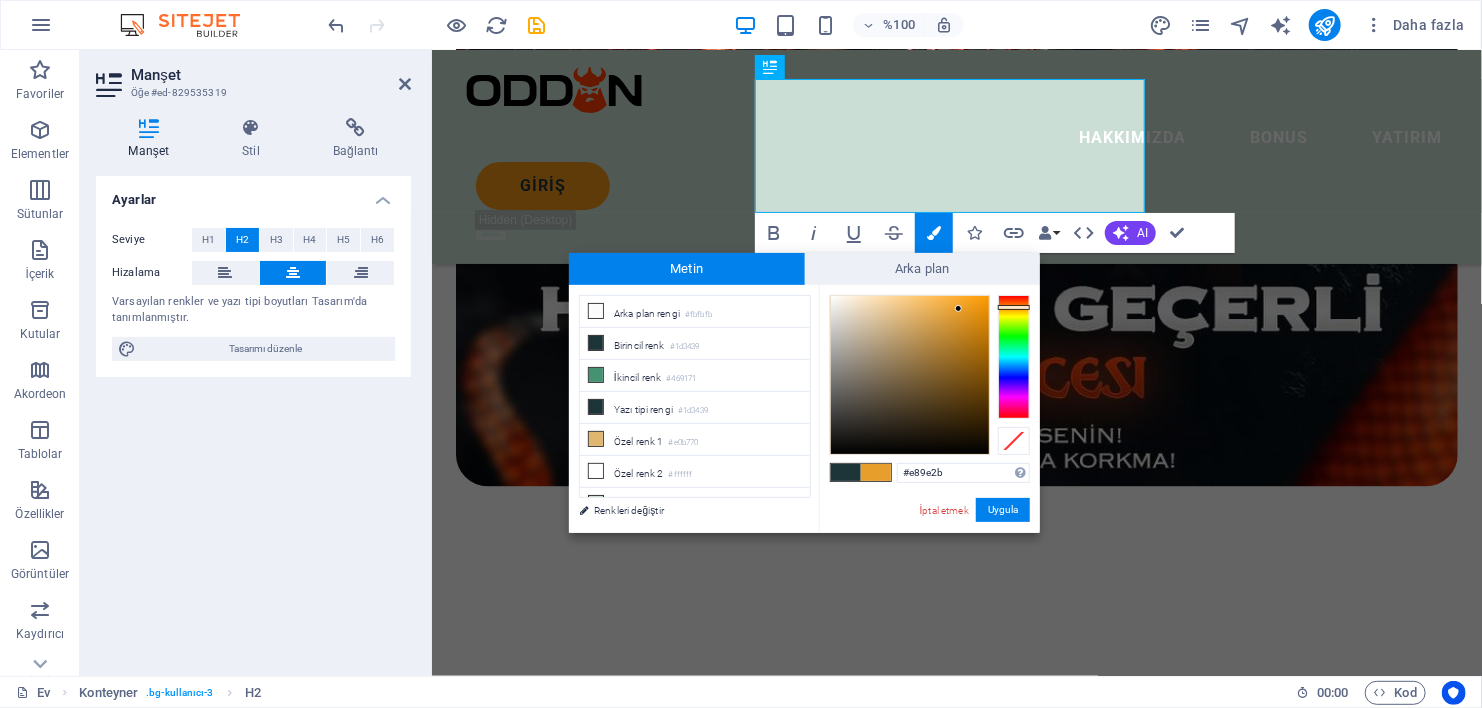 click at bounding box center (910, 375) 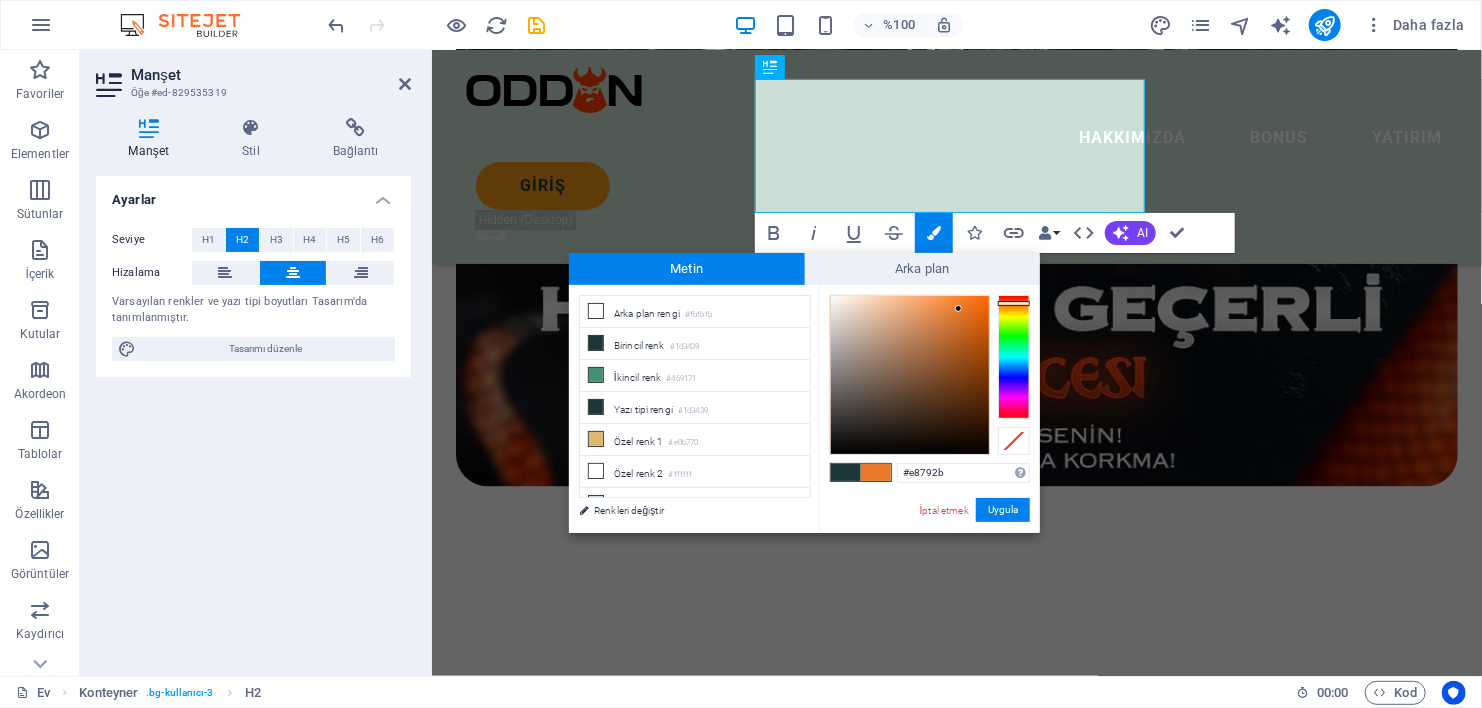 click at bounding box center [1014, 303] 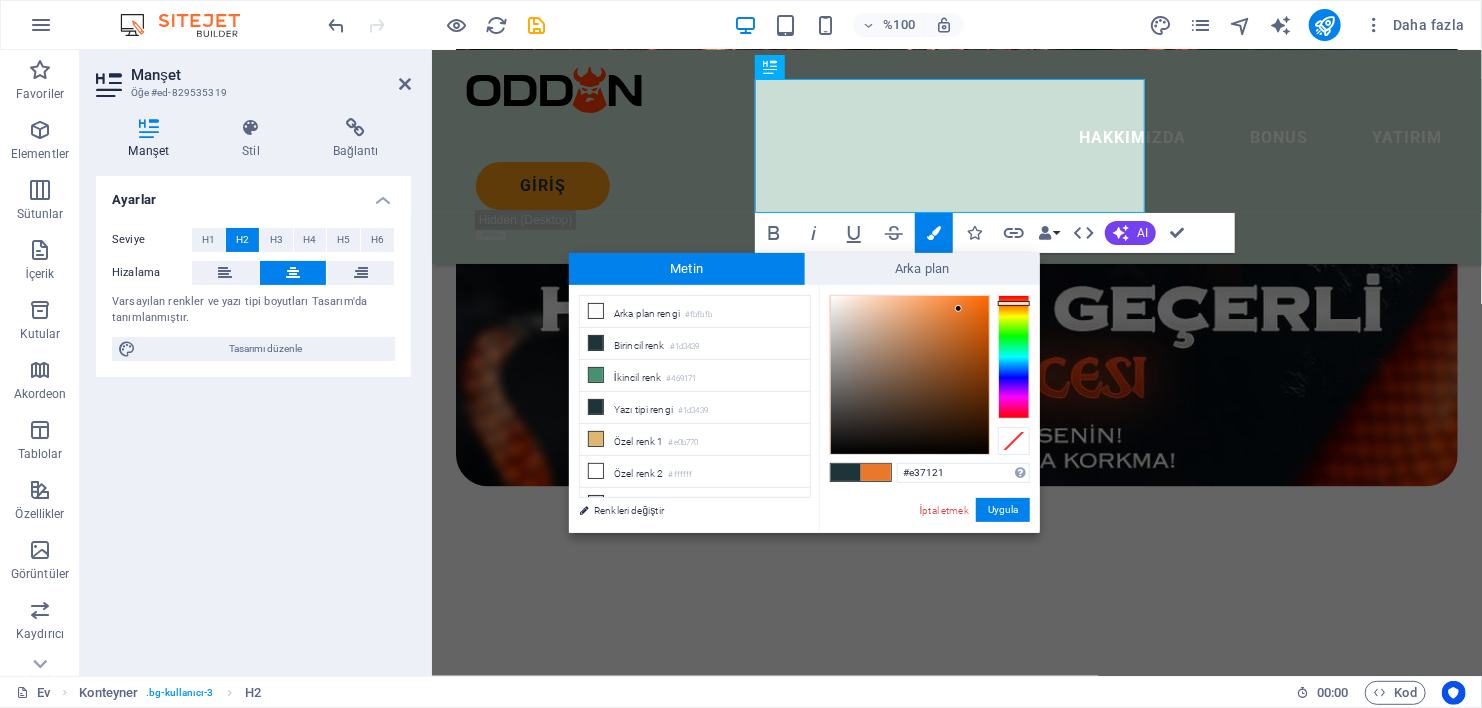 click at bounding box center (910, 375) 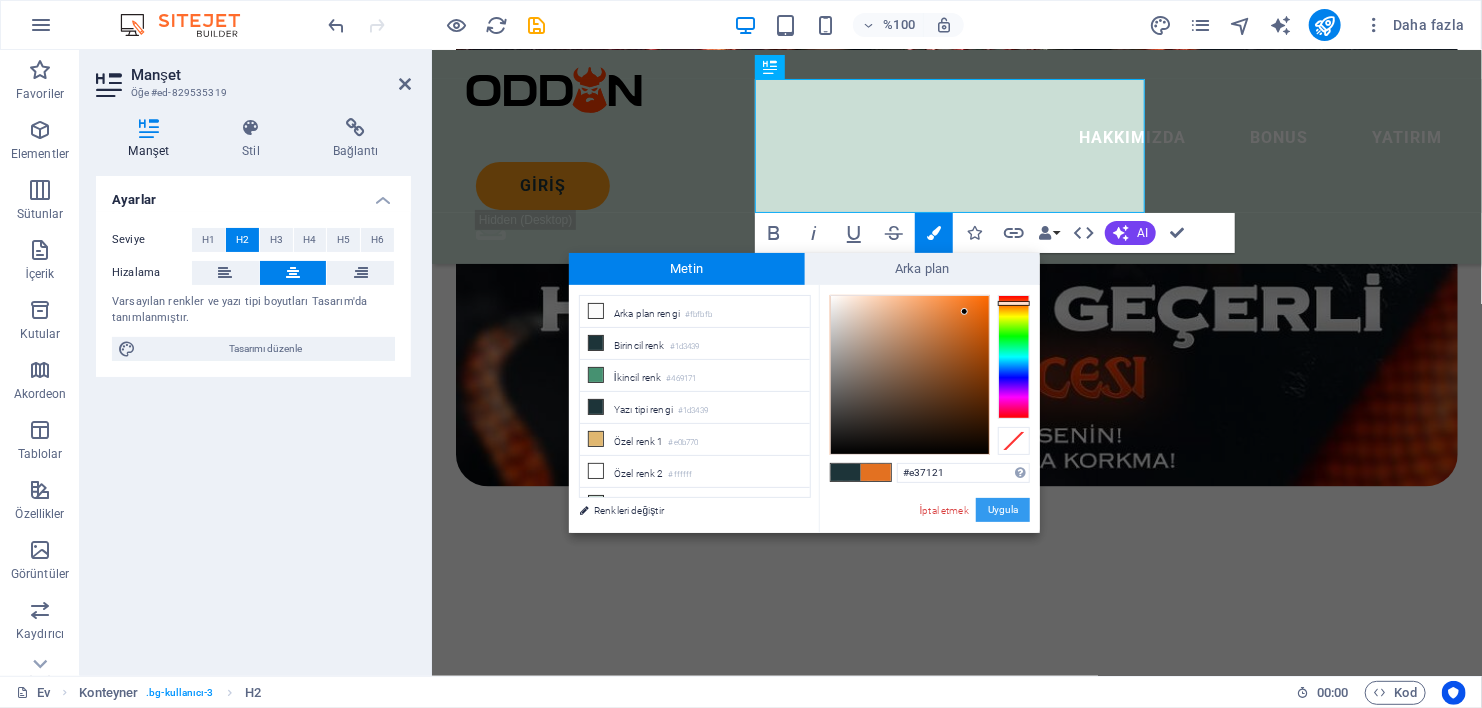 click on "Uygula" at bounding box center [1003, 510] 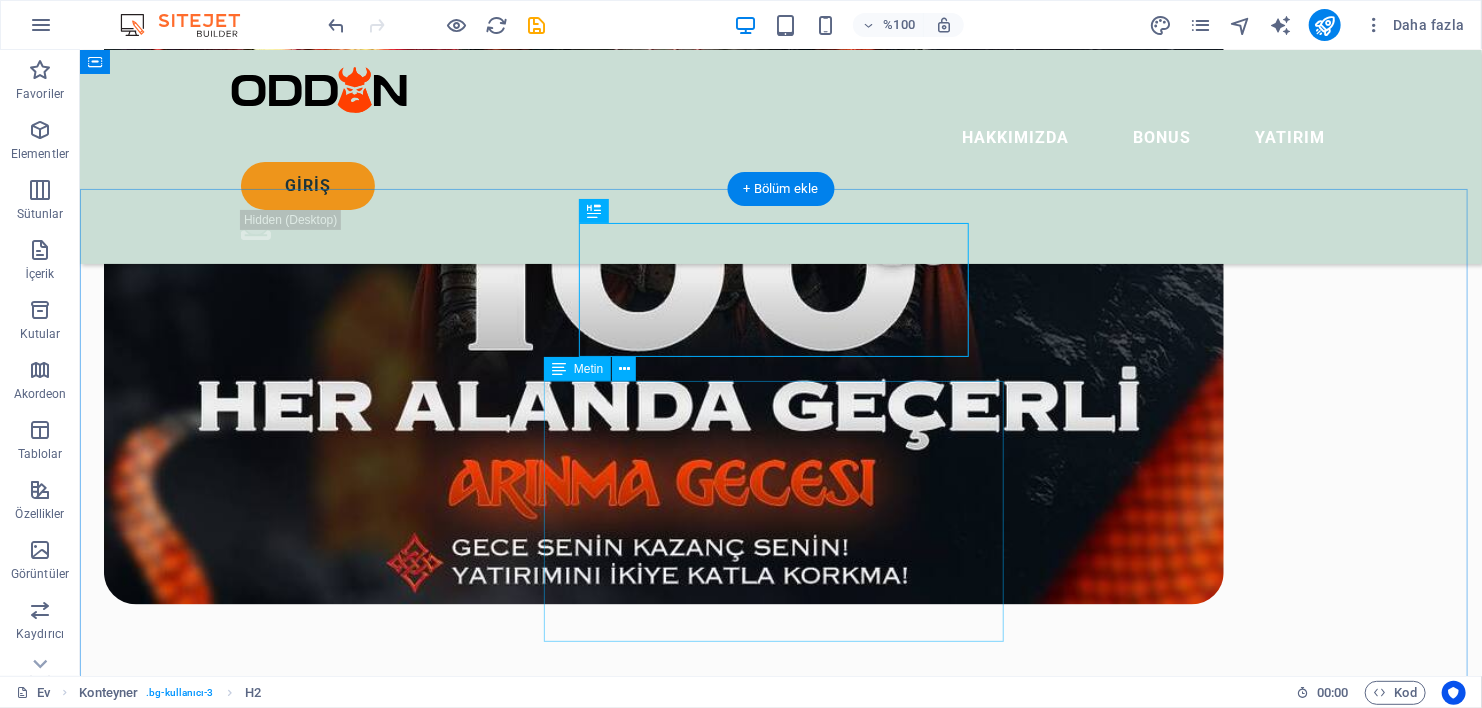 scroll, scrollTop: 1560, scrollLeft: 0, axis: vertical 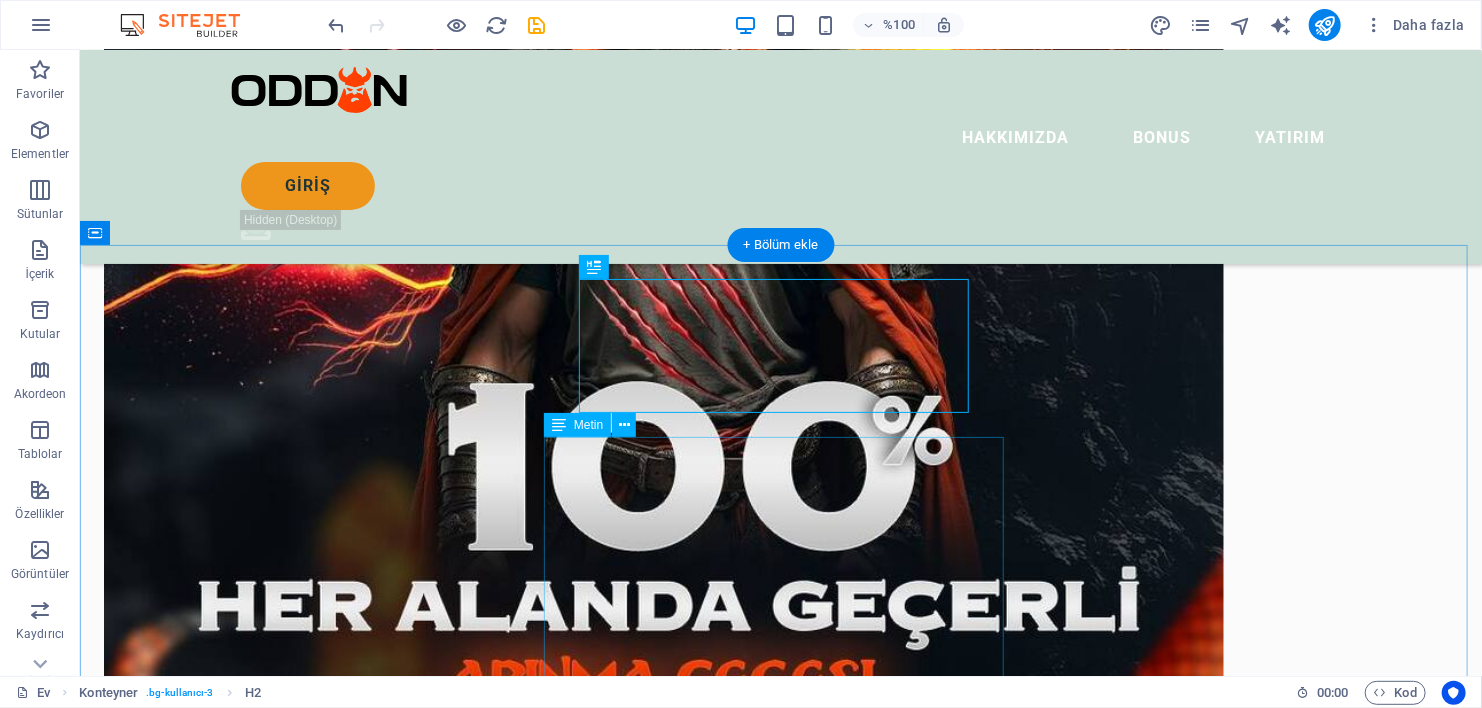 click on "Güncel Bağlantılar: Doğrulanmış adresler ile engel sorunu yaşamadan platformumuza ulaşın.  Kullanıcı Dostu Kayıt: Hızlı üyelik ile dakikalar içinde bahis ve casino seçeneklerine erişin.  Profesyonel Destek: 7/24 hizmet veren uzman ekibimiz her türlü sorunuz için yanınızda." at bounding box center (780, 1793) 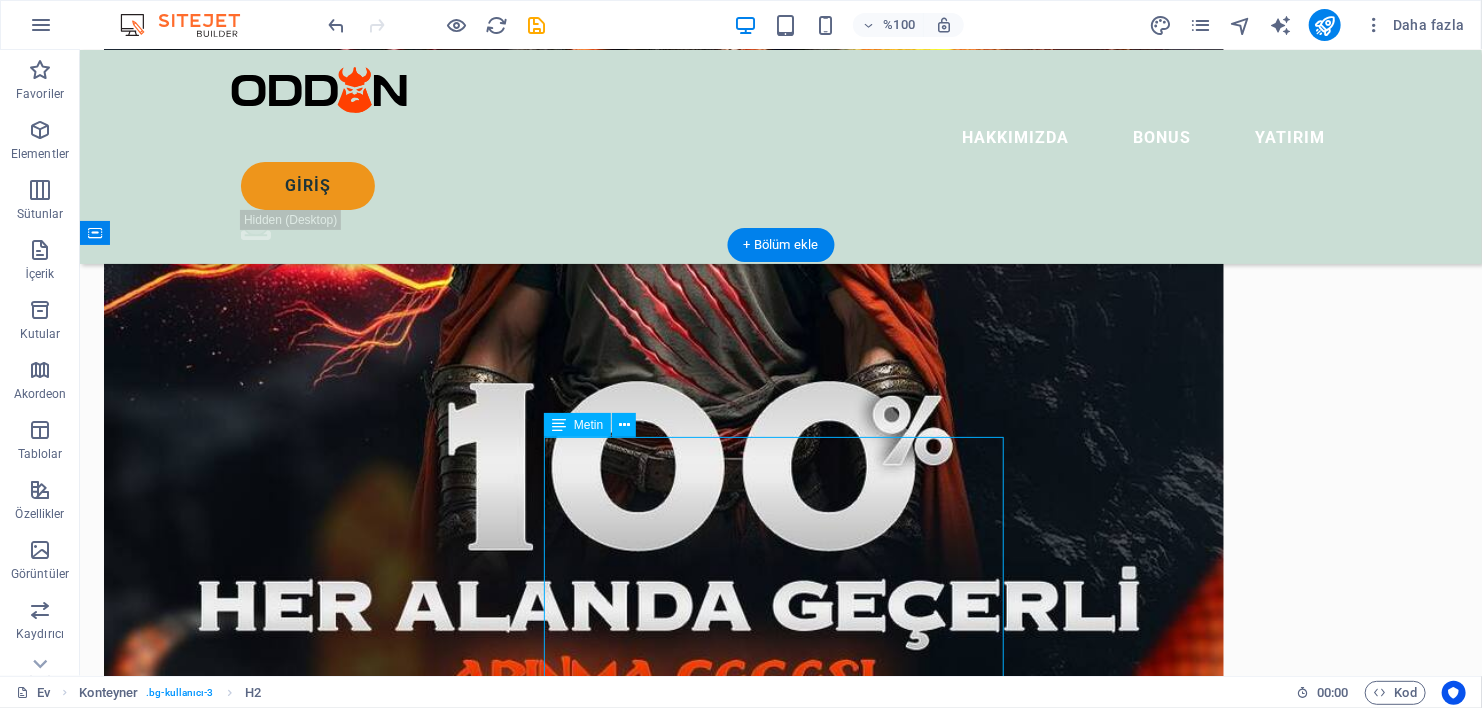 click on "Güncel Bağlantılar: Doğrulanmış adresler ile engel sorunu yaşamadan platformumuza ulaşın.  Kullanıcı Dostu Kayıt: Hızlı üyelik ile dakikalar içinde bahis ve casino seçeneklerine erişin.  Profesyonel Destek: 7/24 hizmet veren uzman ekibimiz her türlü sorunuz için yanınızda." at bounding box center [780, 1793] 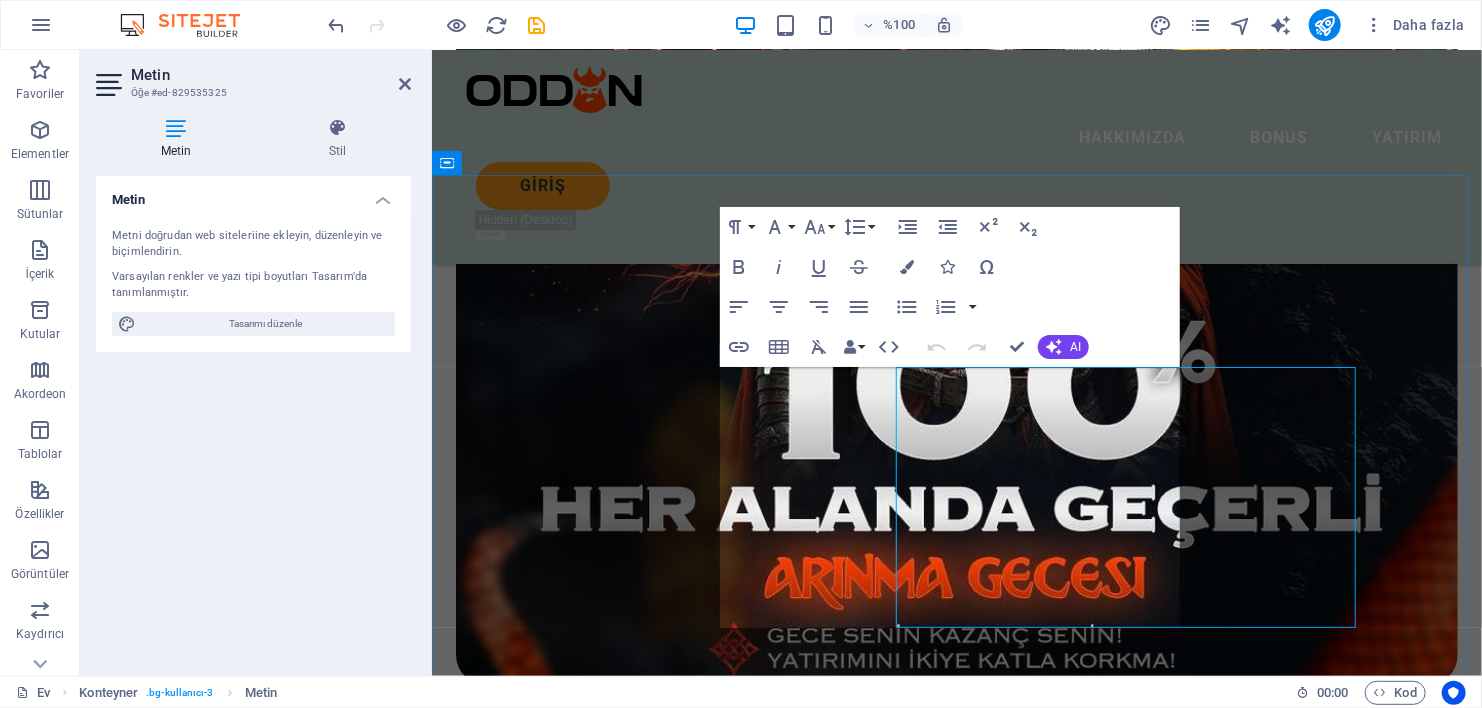 scroll, scrollTop: 1631, scrollLeft: 0, axis: vertical 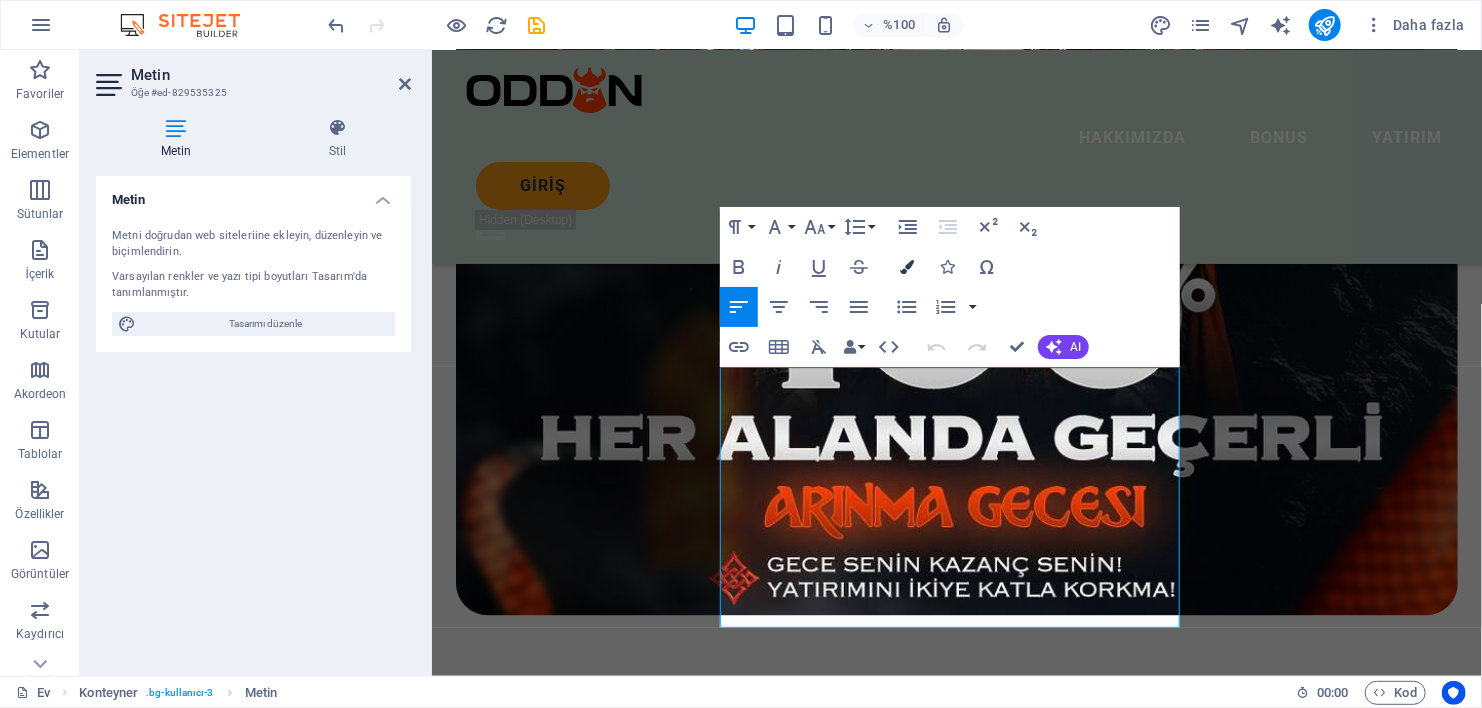click at bounding box center (907, 267) 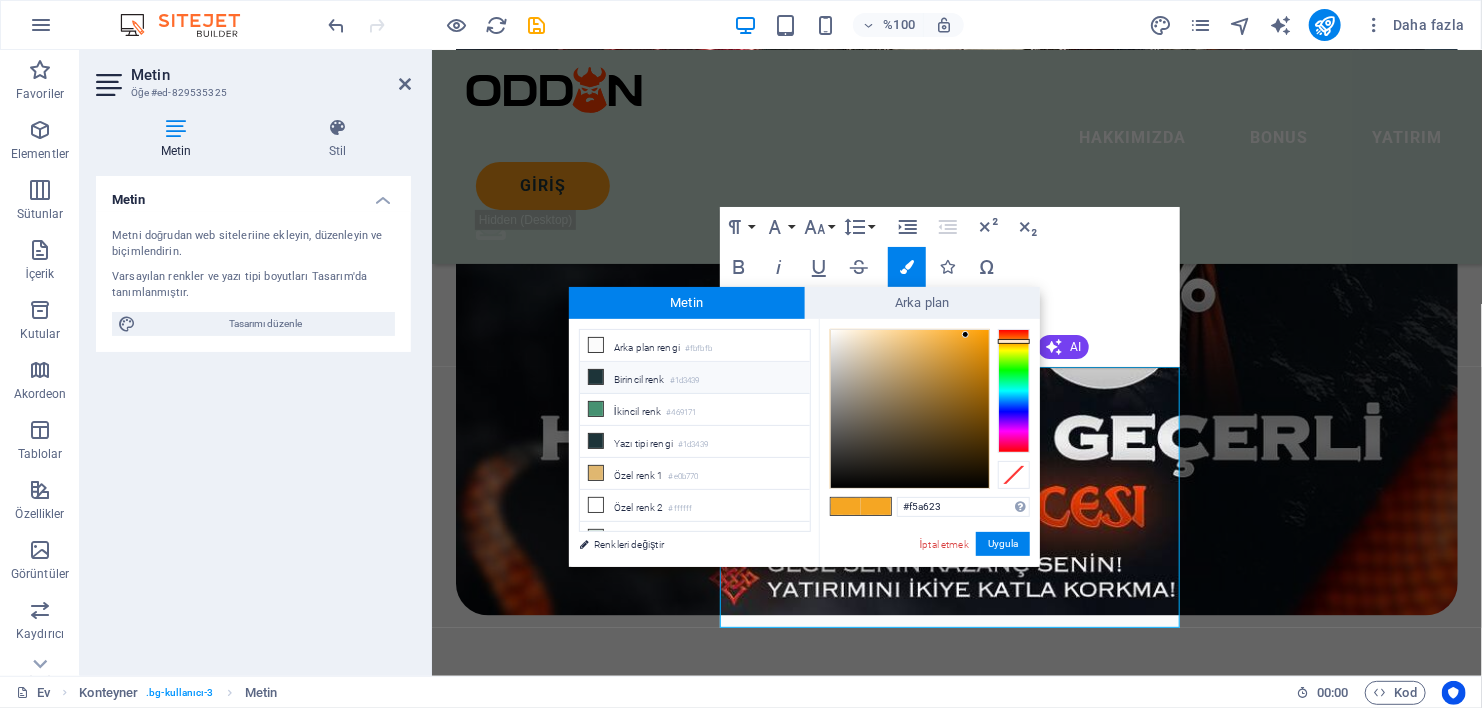 click on "Birincil renk
#1d3439" at bounding box center (695, 378) 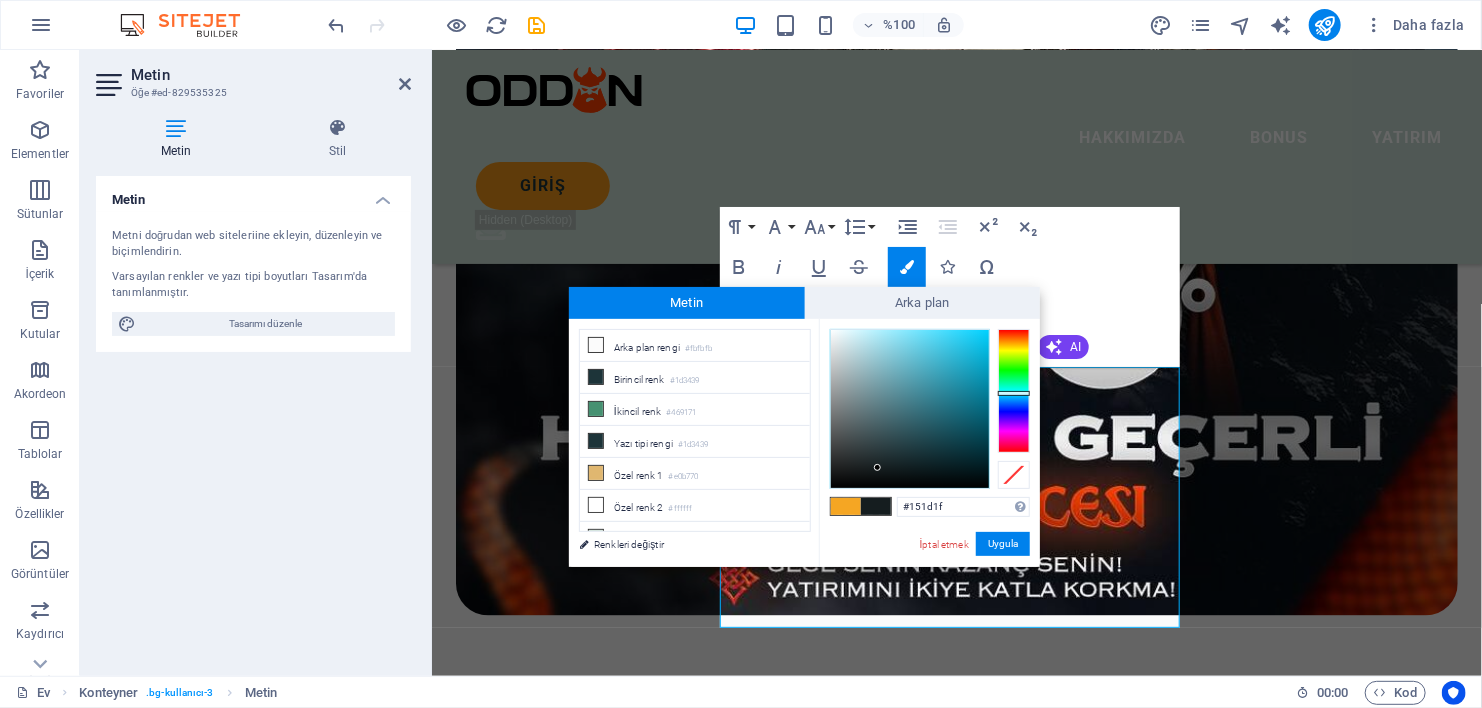 drag, startPoint x: 906, startPoint y: 447, endPoint x: 878, endPoint y: 468, distance: 35 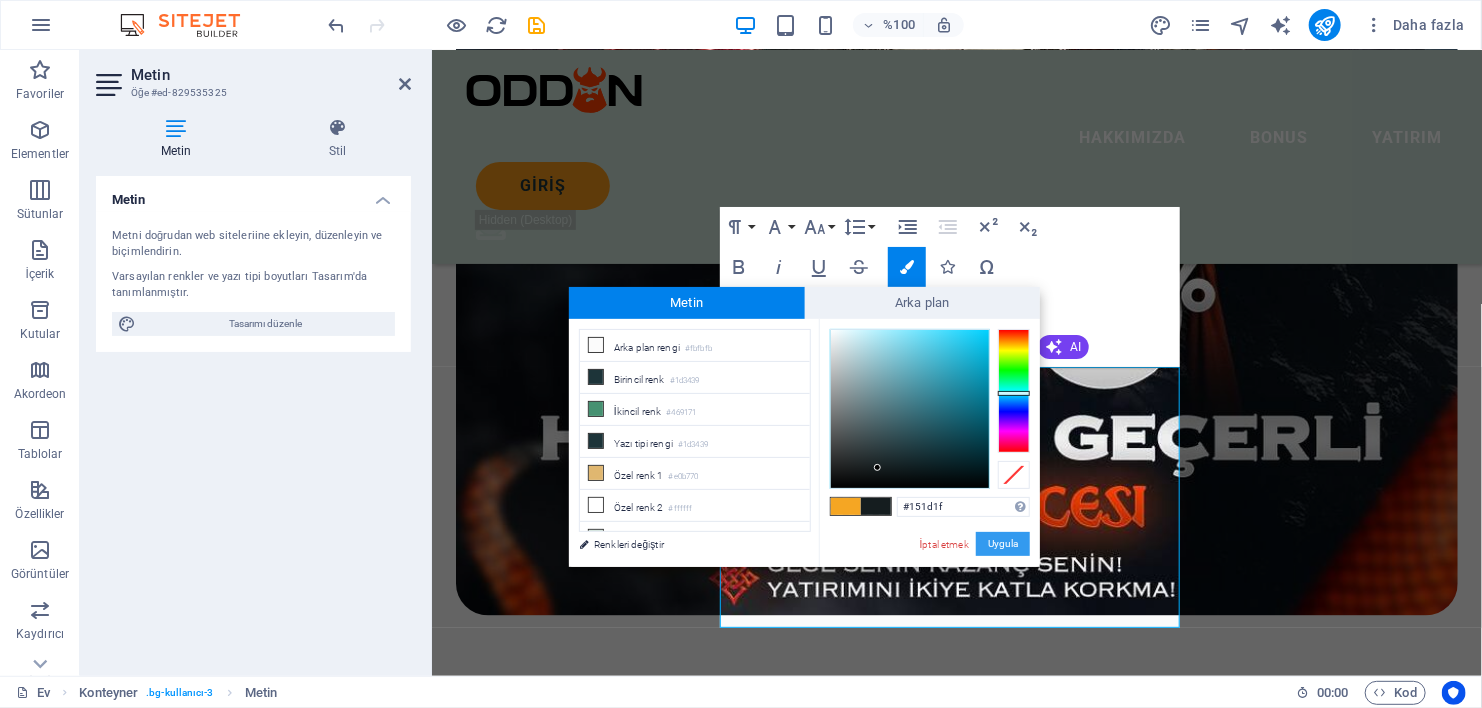 click on "Uygula" at bounding box center [1003, 544] 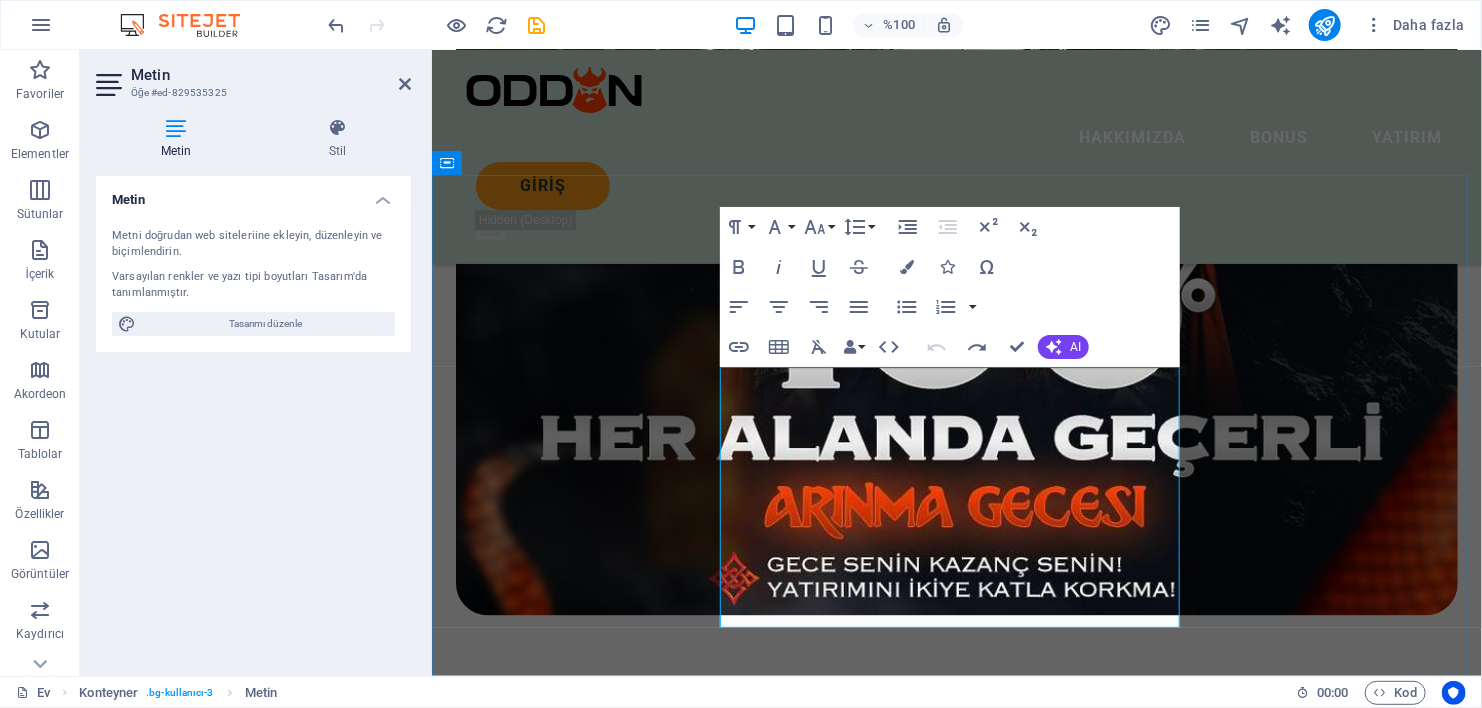 drag, startPoint x: 722, startPoint y: 376, endPoint x: 1107, endPoint y: 584, distance: 437.59457 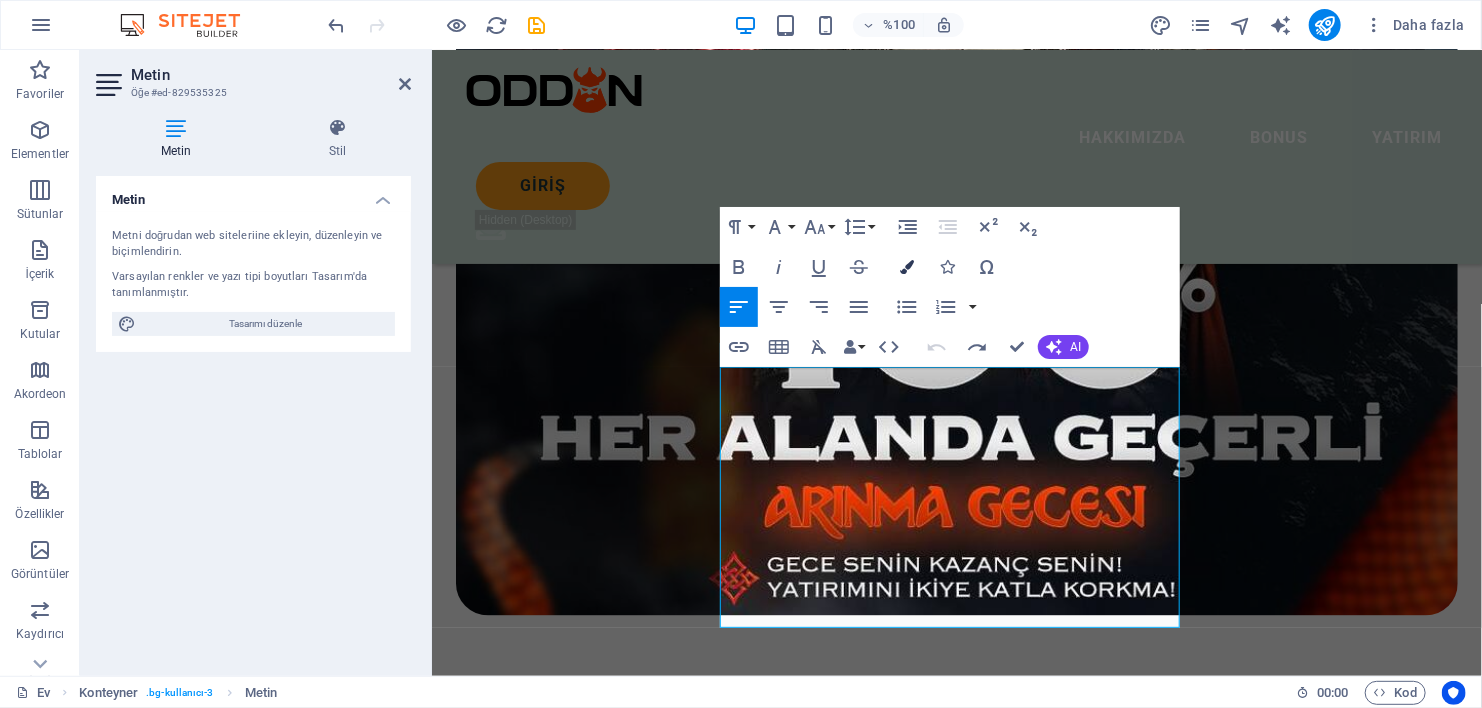 click at bounding box center [907, 267] 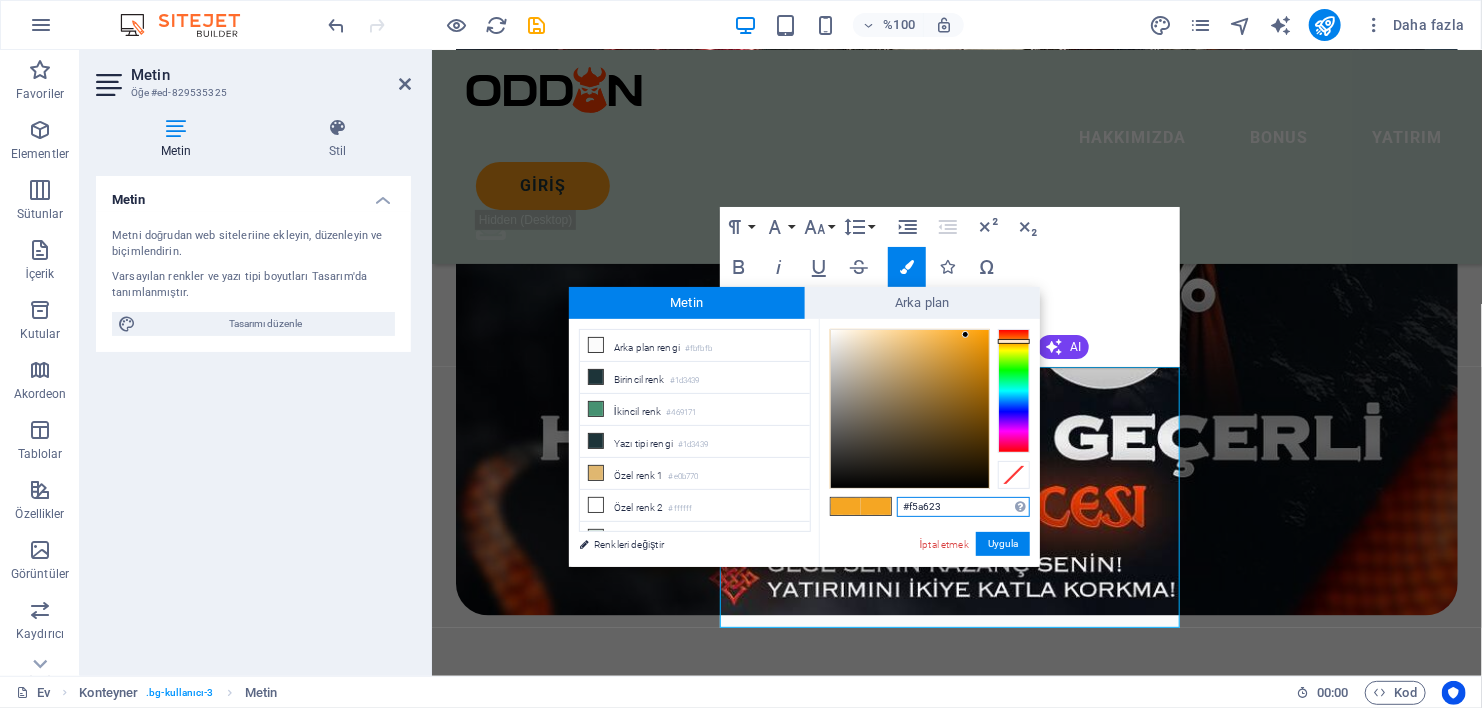 type on "#0d0c0c" 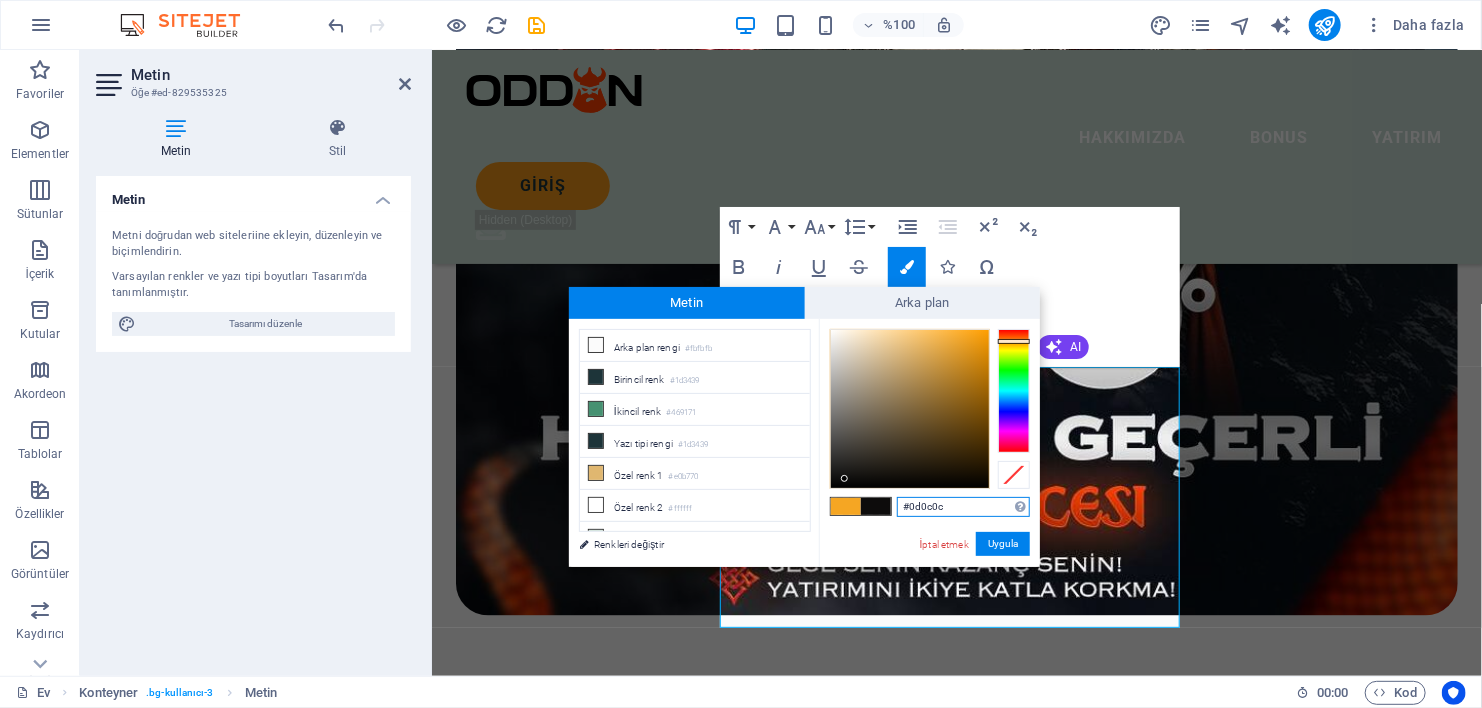 click at bounding box center (910, 409) 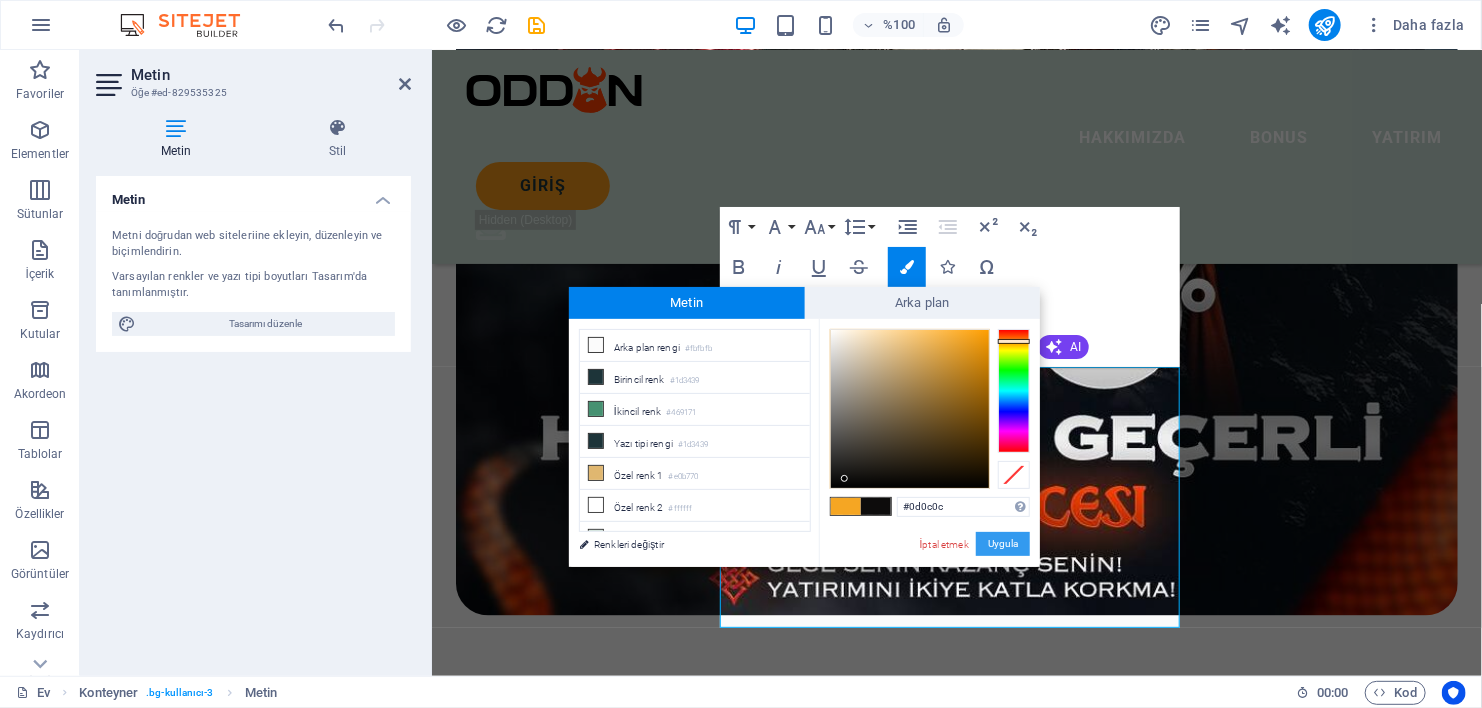 click on "Uygula" at bounding box center (1003, 544) 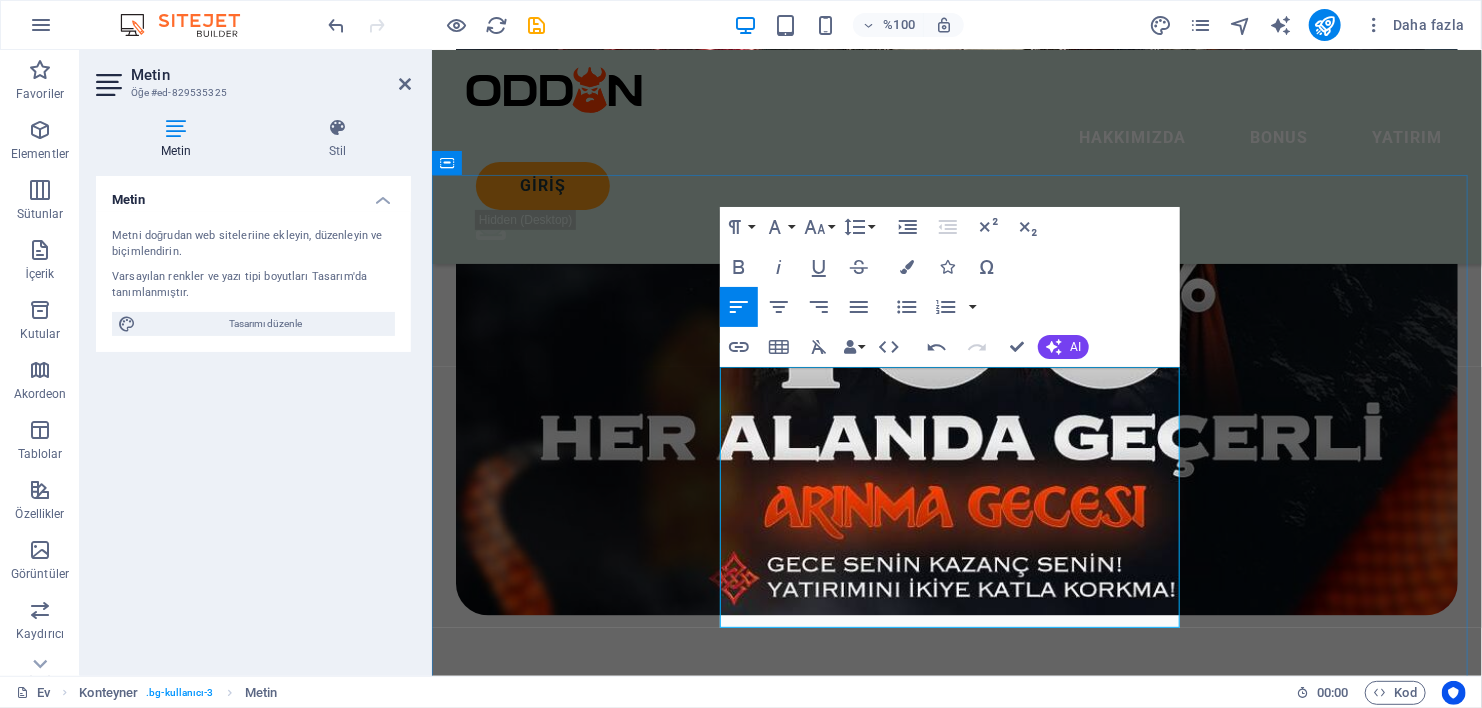 click on "Güncel Bağlantılar: Doğrulanmış adresler ile engel sorunu yaşamadan platformumuza ulaşın.  Kullanıcı Dostu Kayıt: Hızlı üyelik ile dakikalar içinde bahis ve casino seçeneklerine erişin.  Profesyonel Destek: 7/24 hizmet veren uzman ekibimiz her türlü sorunuz için yanınızda." at bounding box center [956, 1534] 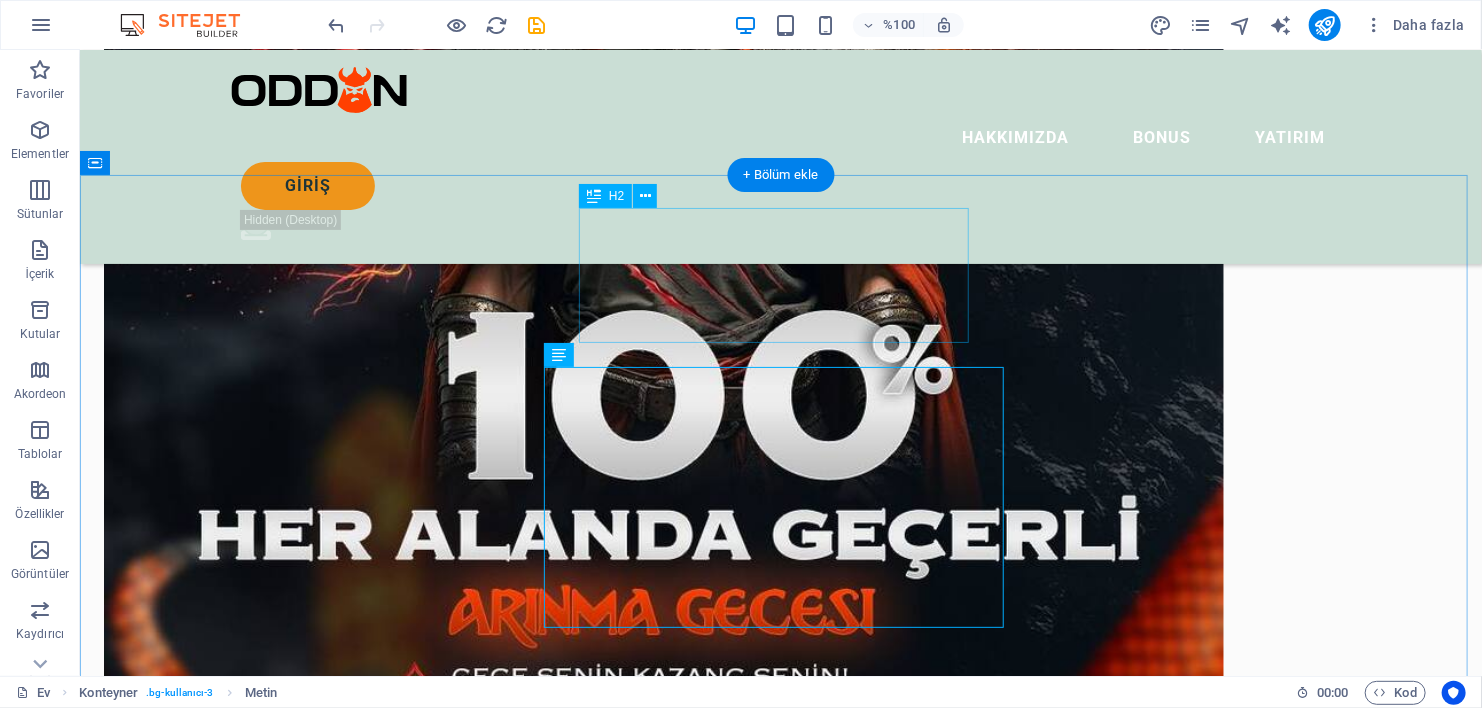 click on "İLETİŞİM KANALLARI" at bounding box center [780, 1587] 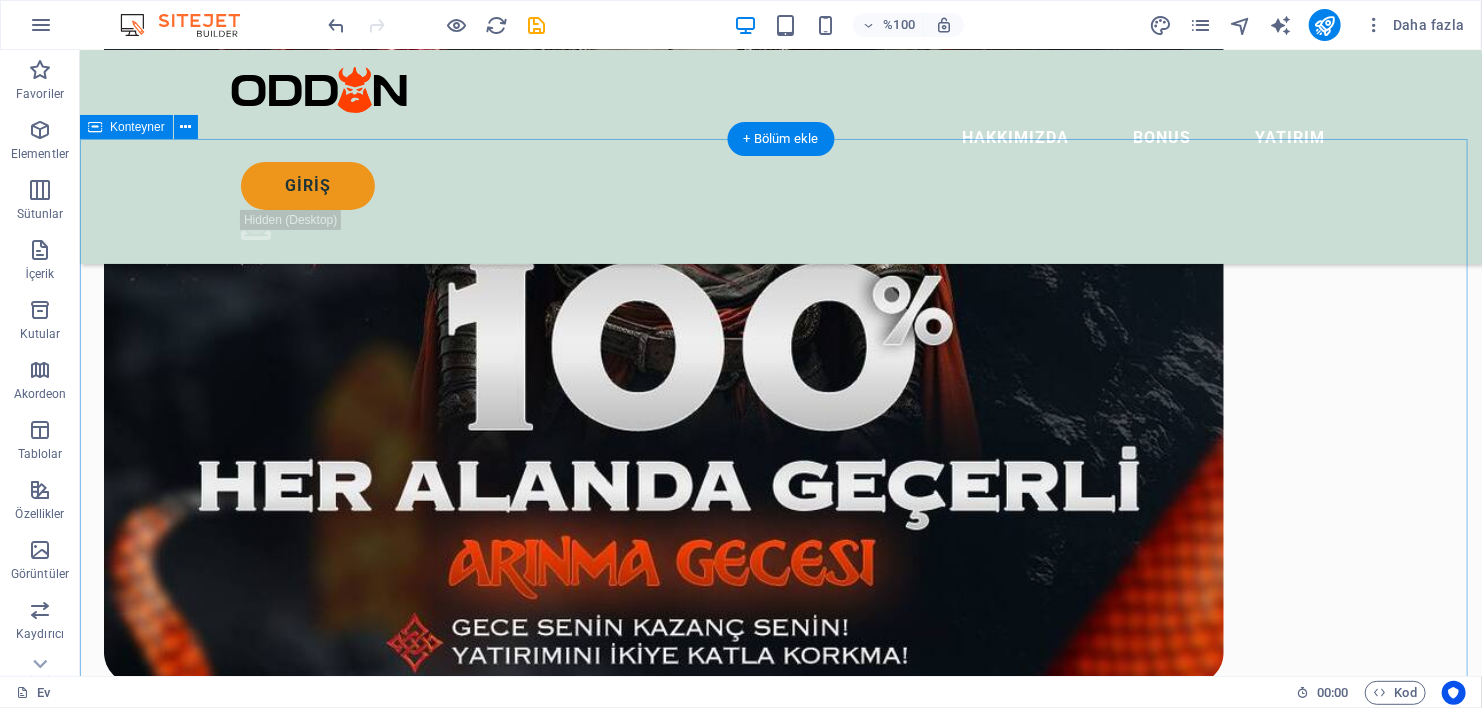 scroll, scrollTop: 1580, scrollLeft: 0, axis: vertical 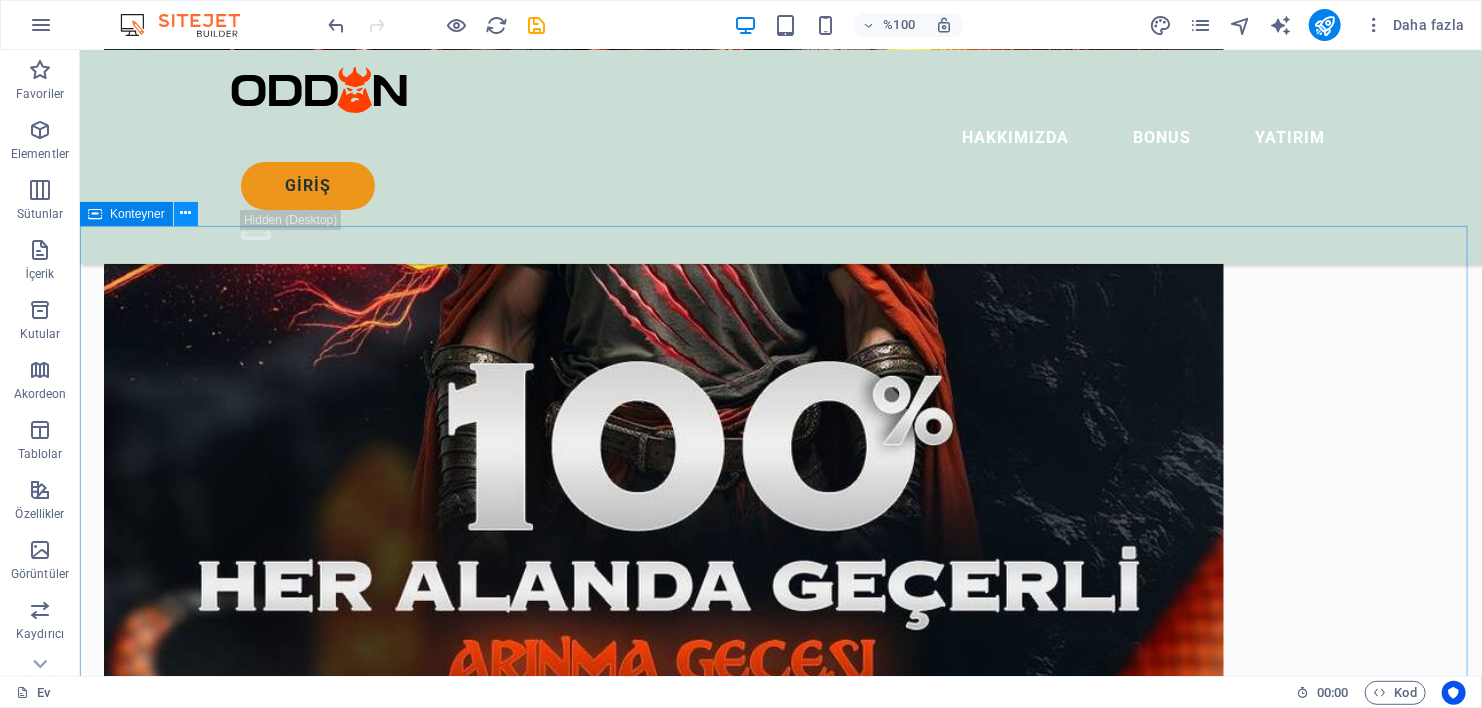 click at bounding box center (186, 214) 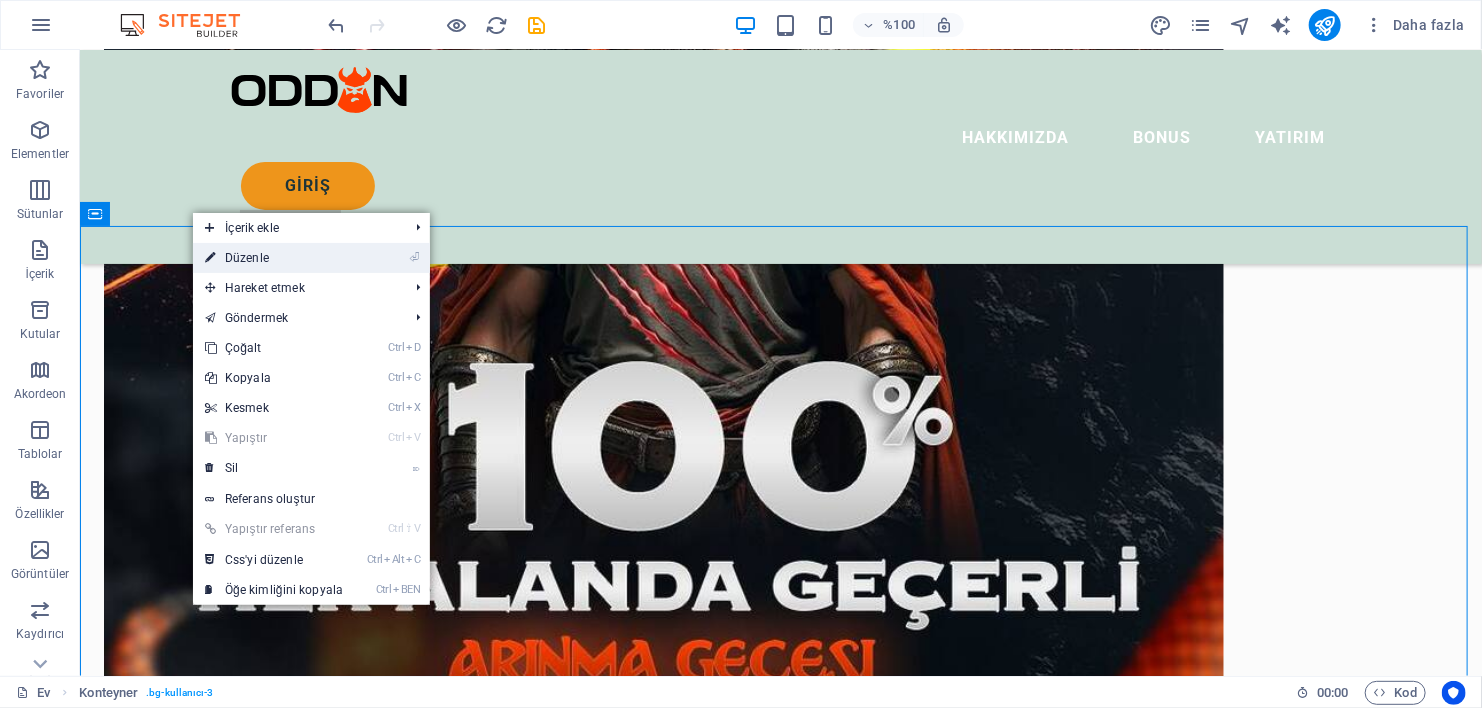 click on "⏎  Düzenle" at bounding box center [274, 258] 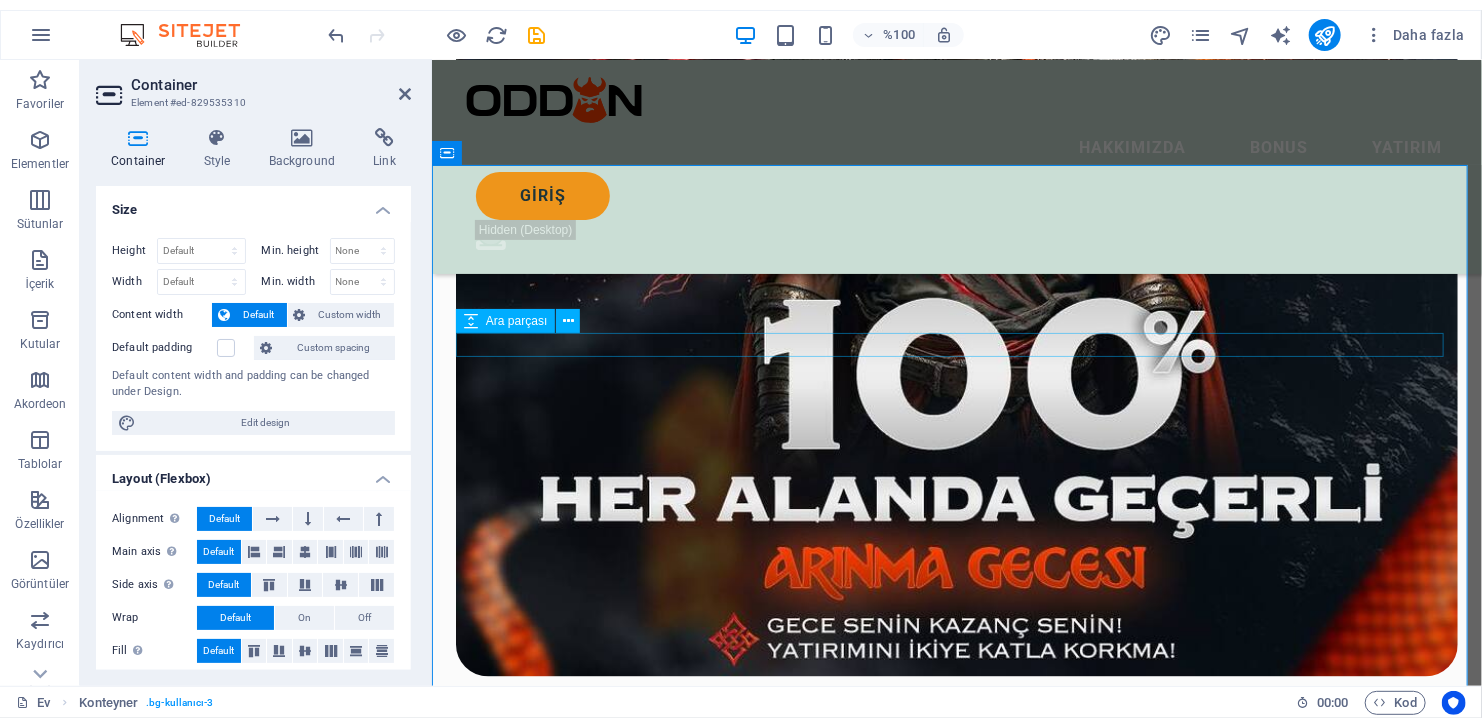 scroll, scrollTop: 1650, scrollLeft: 0, axis: vertical 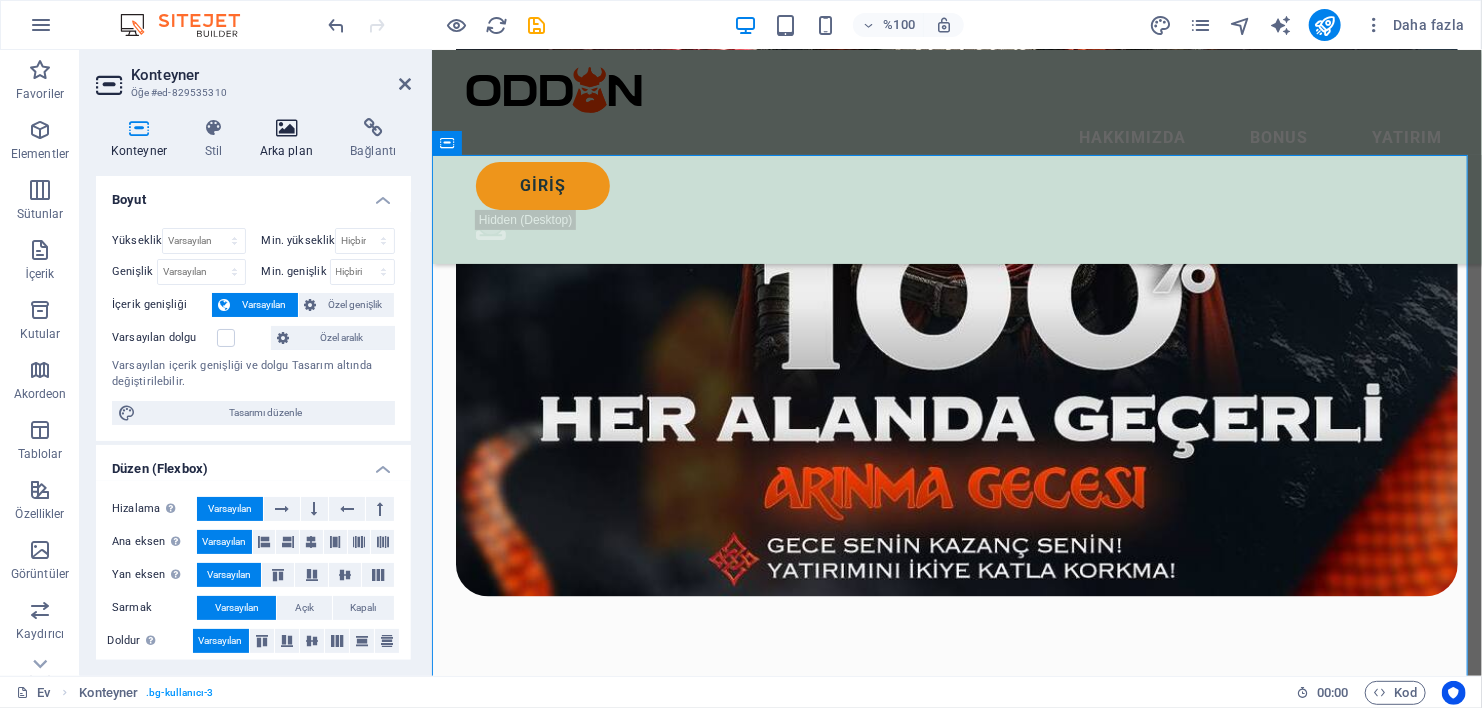 click on "Arka plan" at bounding box center [290, 139] 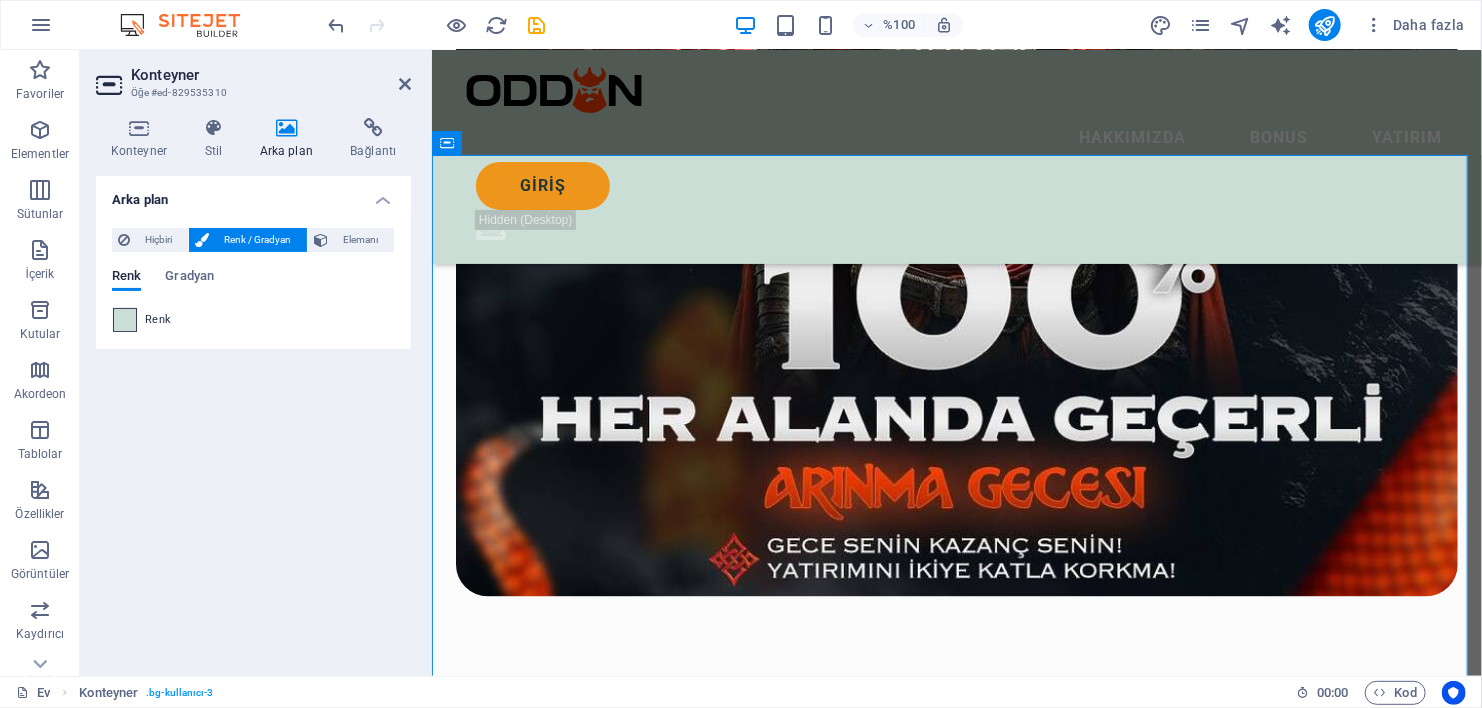 click at bounding box center (125, 320) 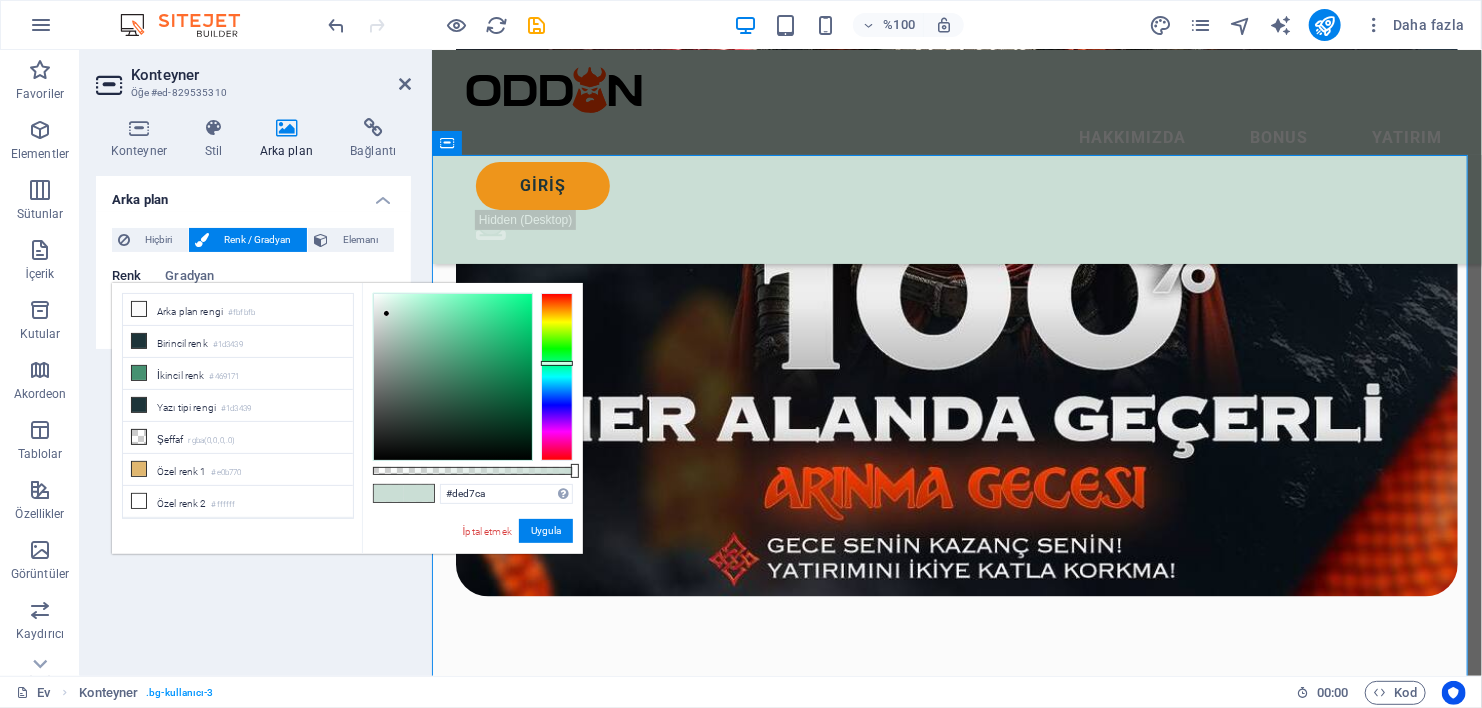click at bounding box center (557, 377) 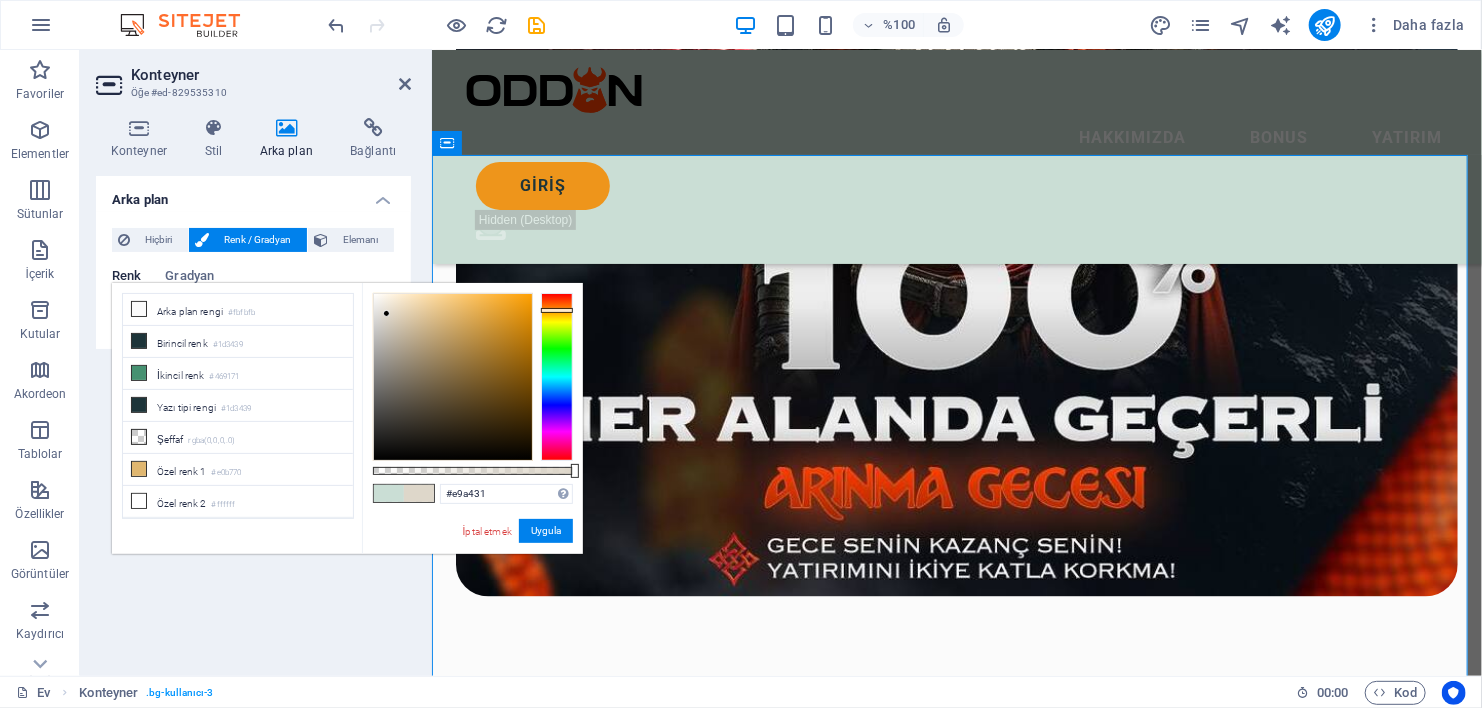 click at bounding box center (453, 377) 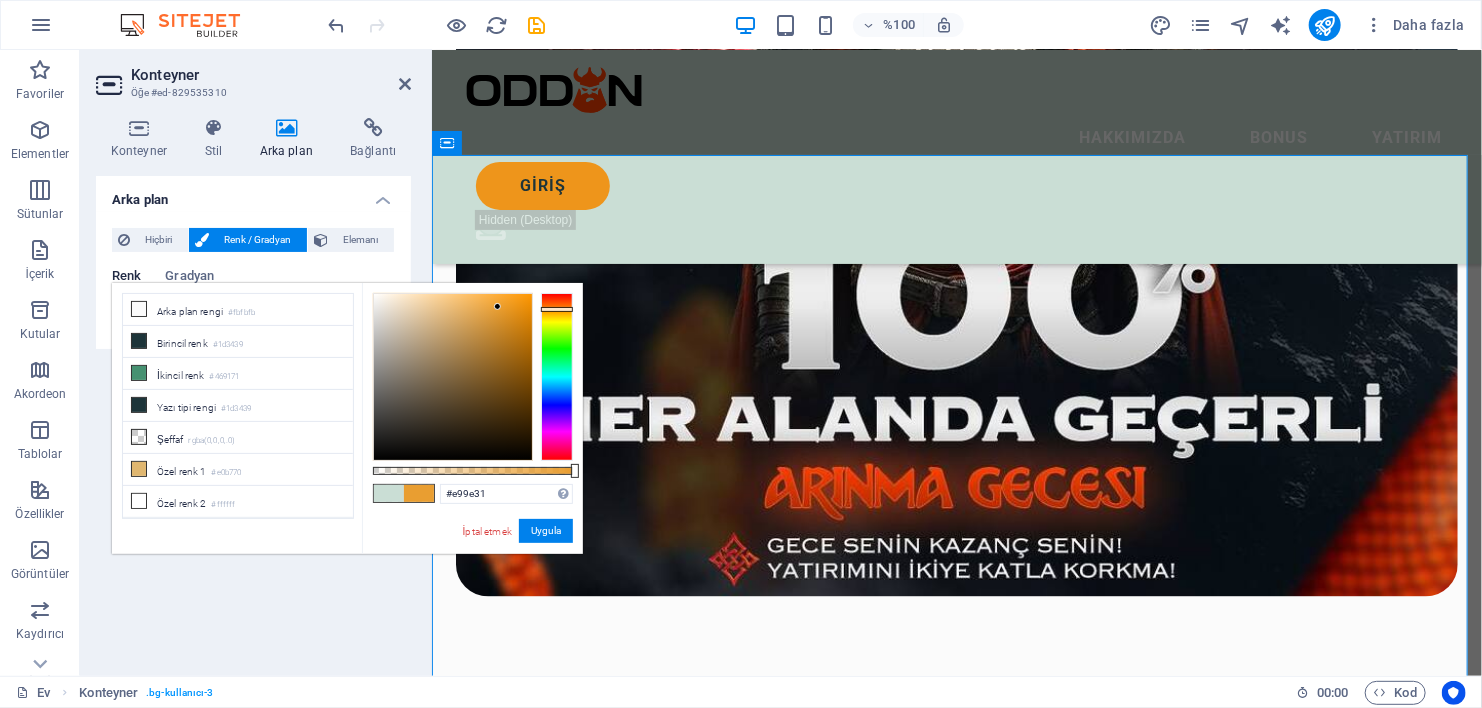 click at bounding box center [557, 309] 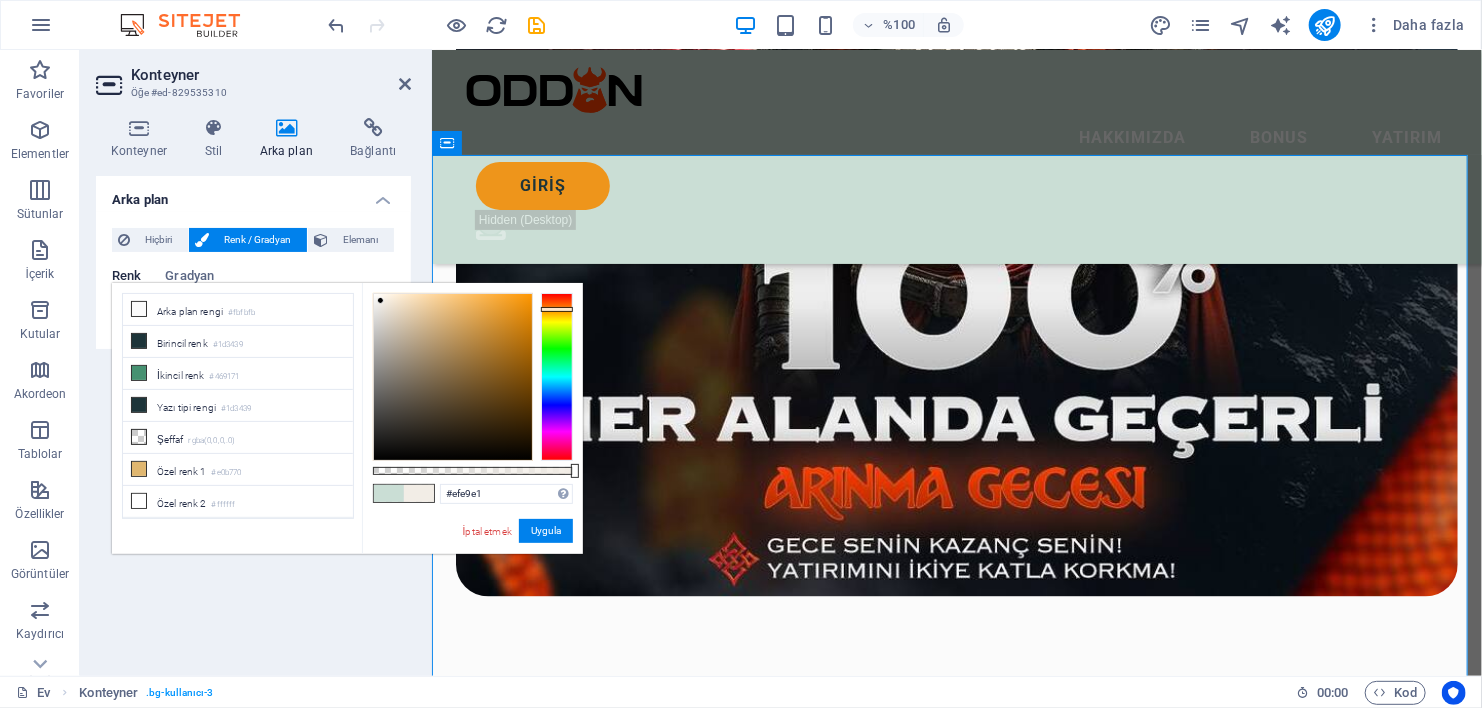 type on "#f2ede6" 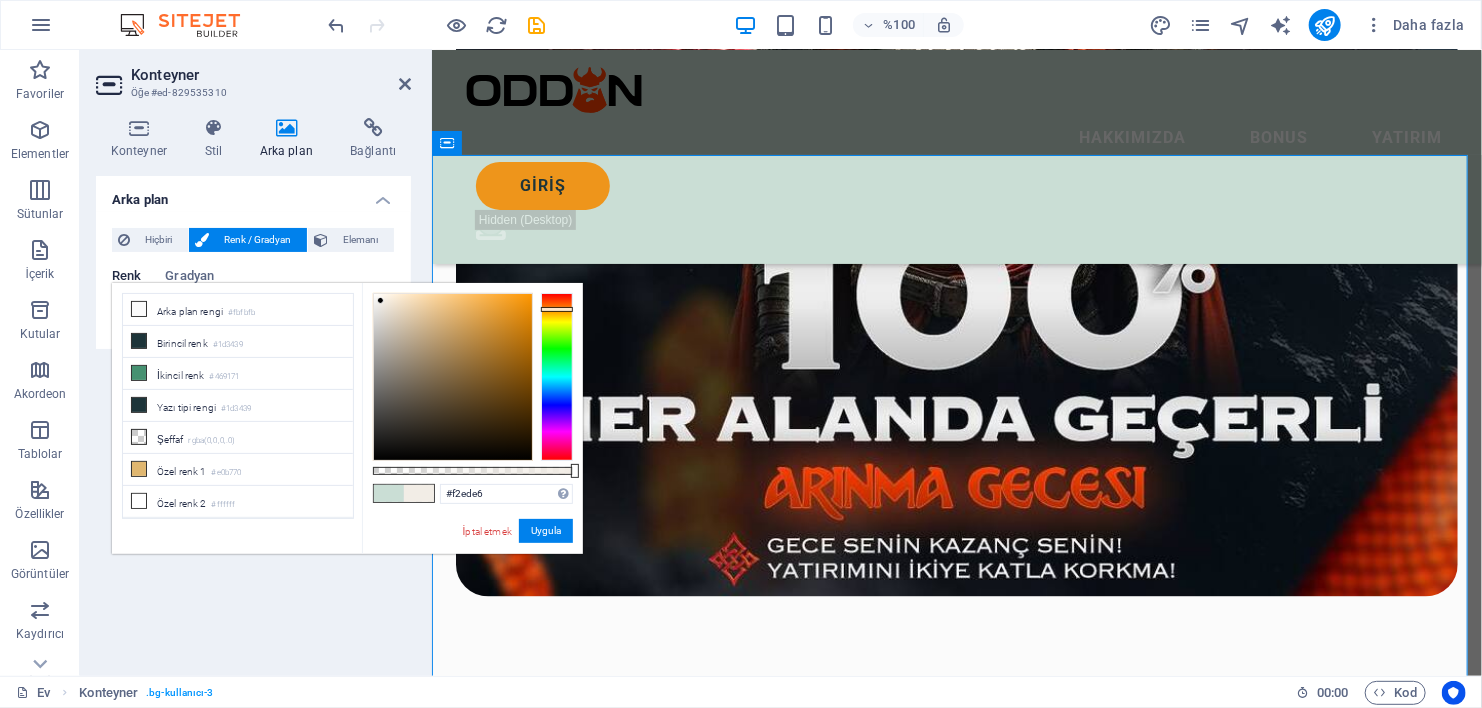 drag, startPoint x: 497, startPoint y: 306, endPoint x: 381, endPoint y: 301, distance: 116.10771 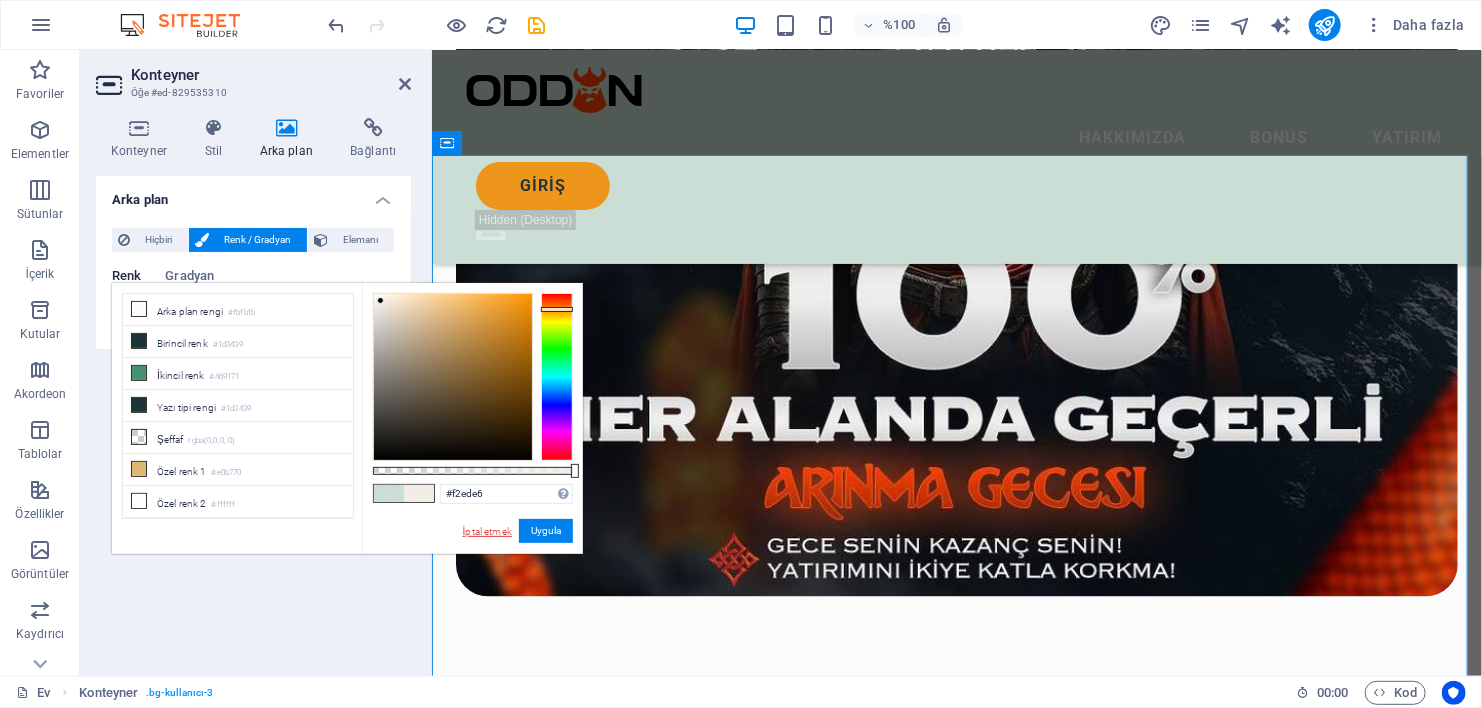 drag, startPoint x: 480, startPoint y: 532, endPoint x: 47, endPoint y: 481, distance: 435.99313 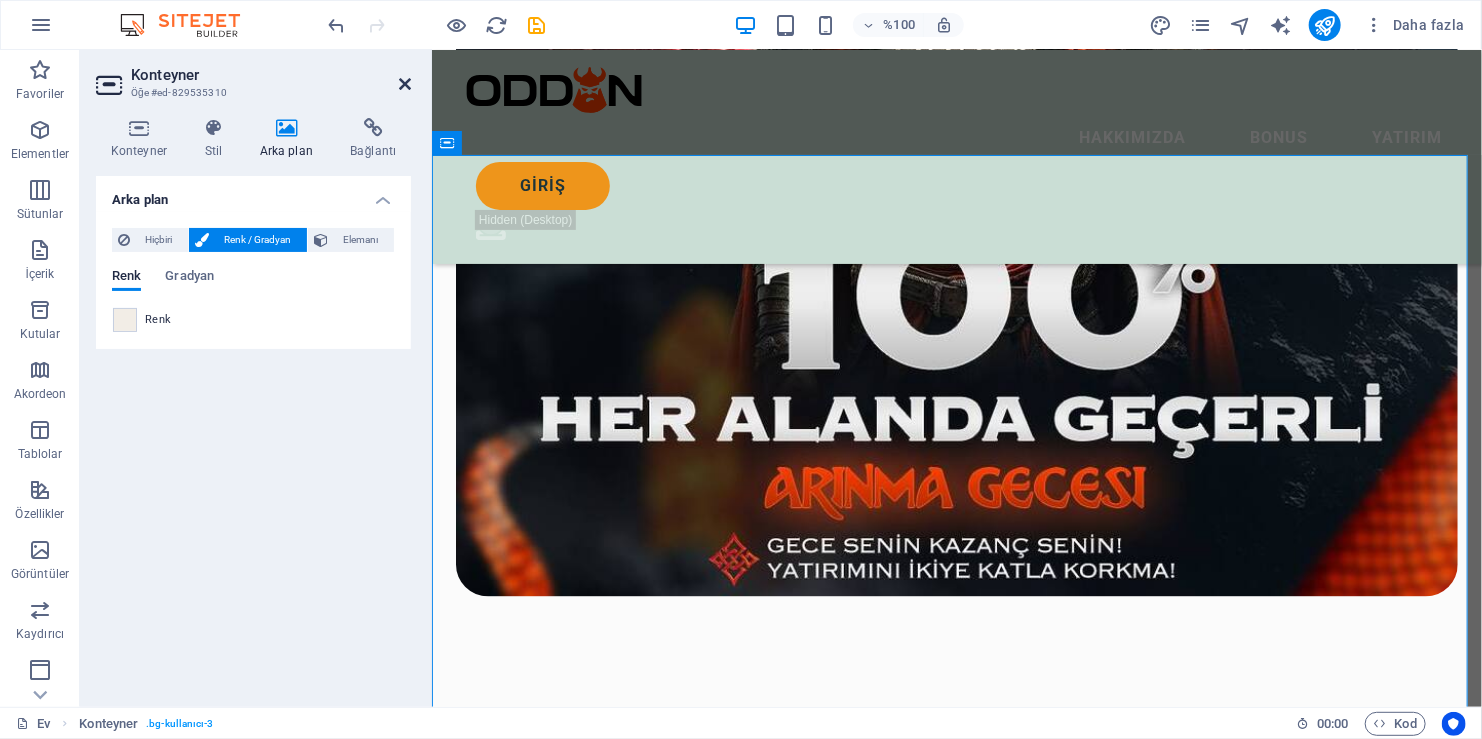 click at bounding box center (405, 84) 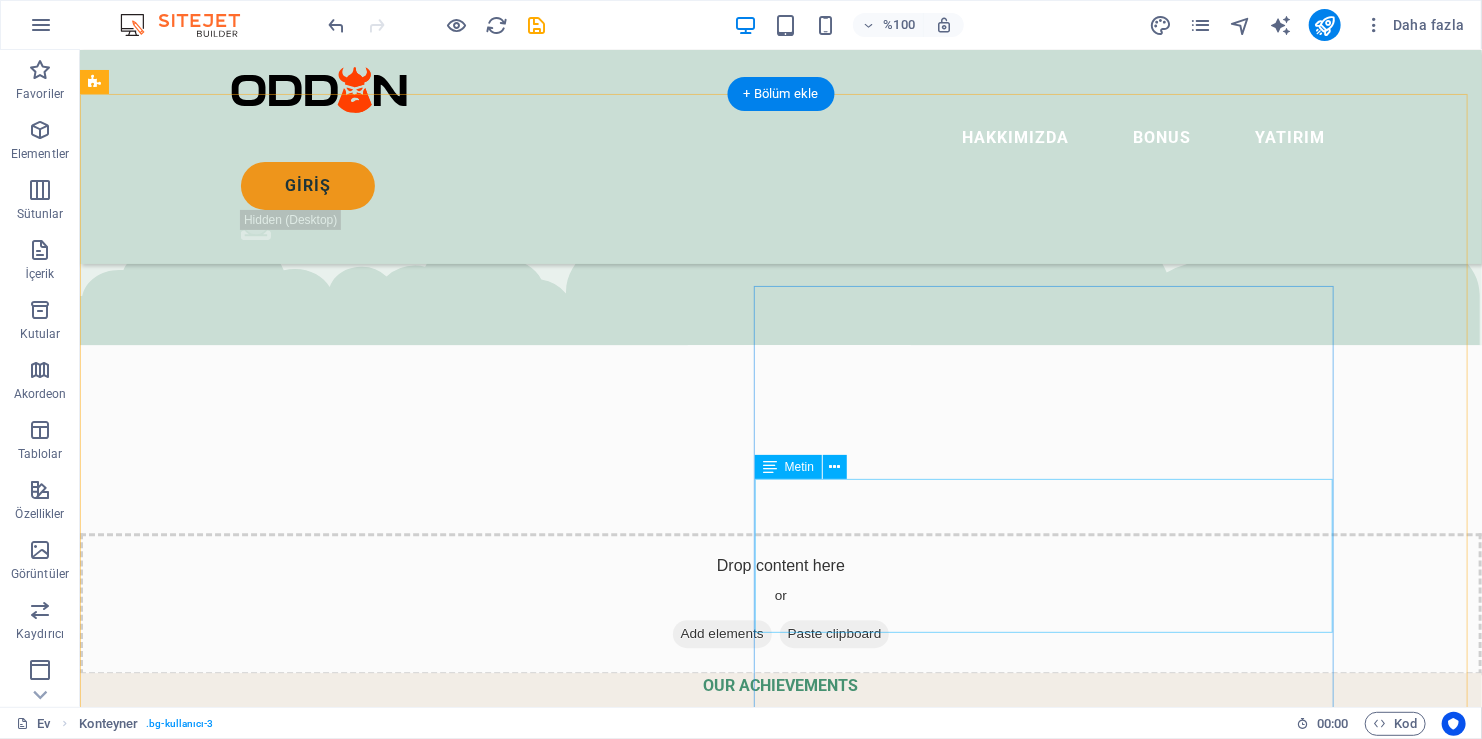 scroll, scrollTop: 2911, scrollLeft: 0, axis: vertical 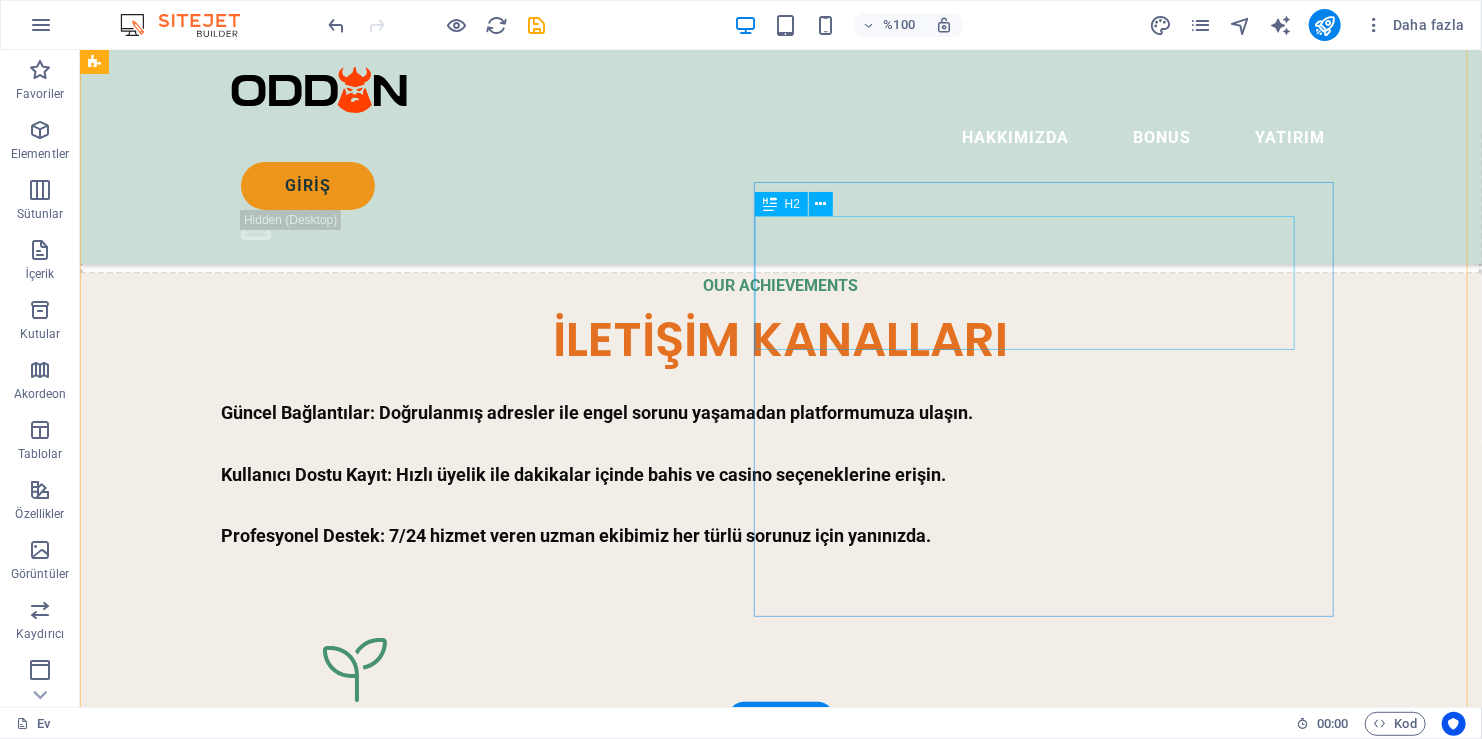click on "Our mission is to help Earth to breath again" at bounding box center [663, 2524] 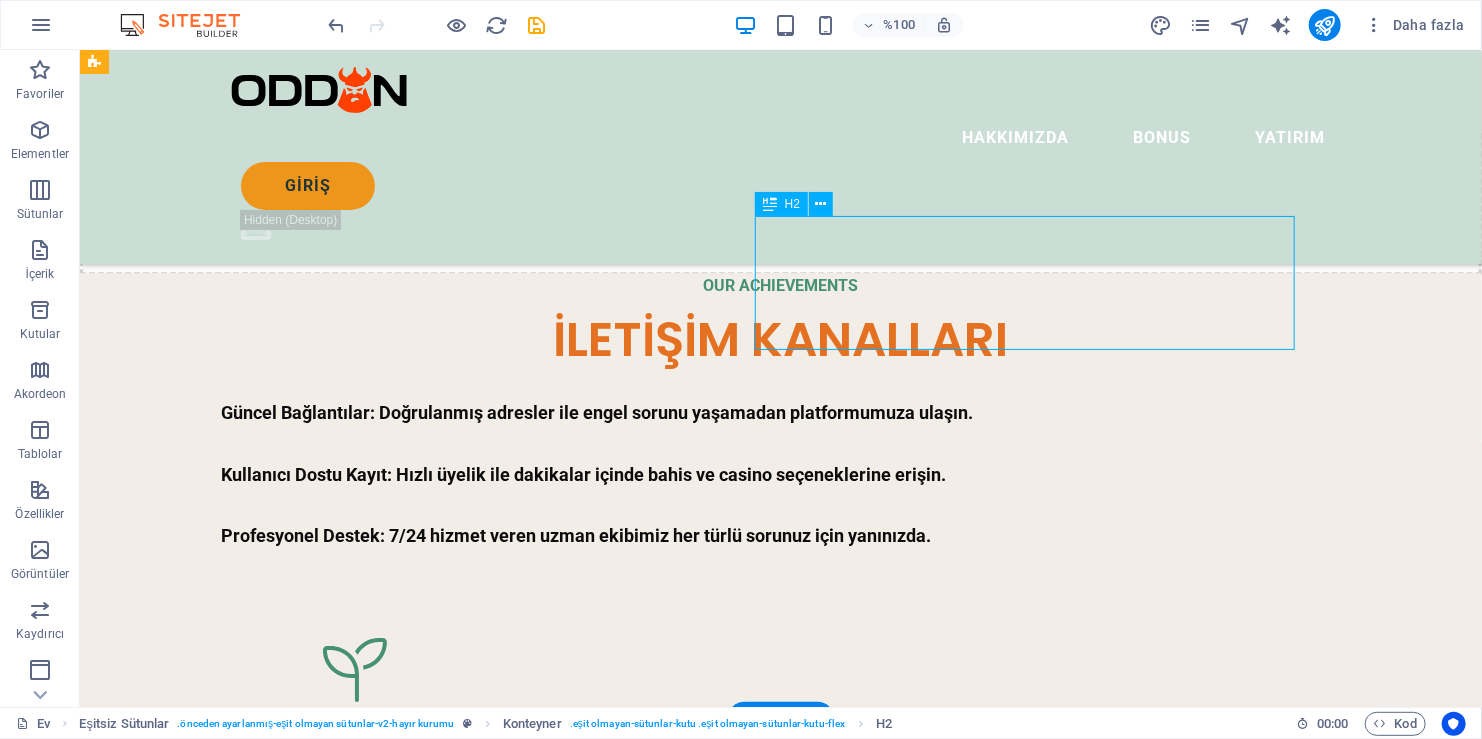 click on "Our mission is to help Earth to breath again" at bounding box center (663, 2524) 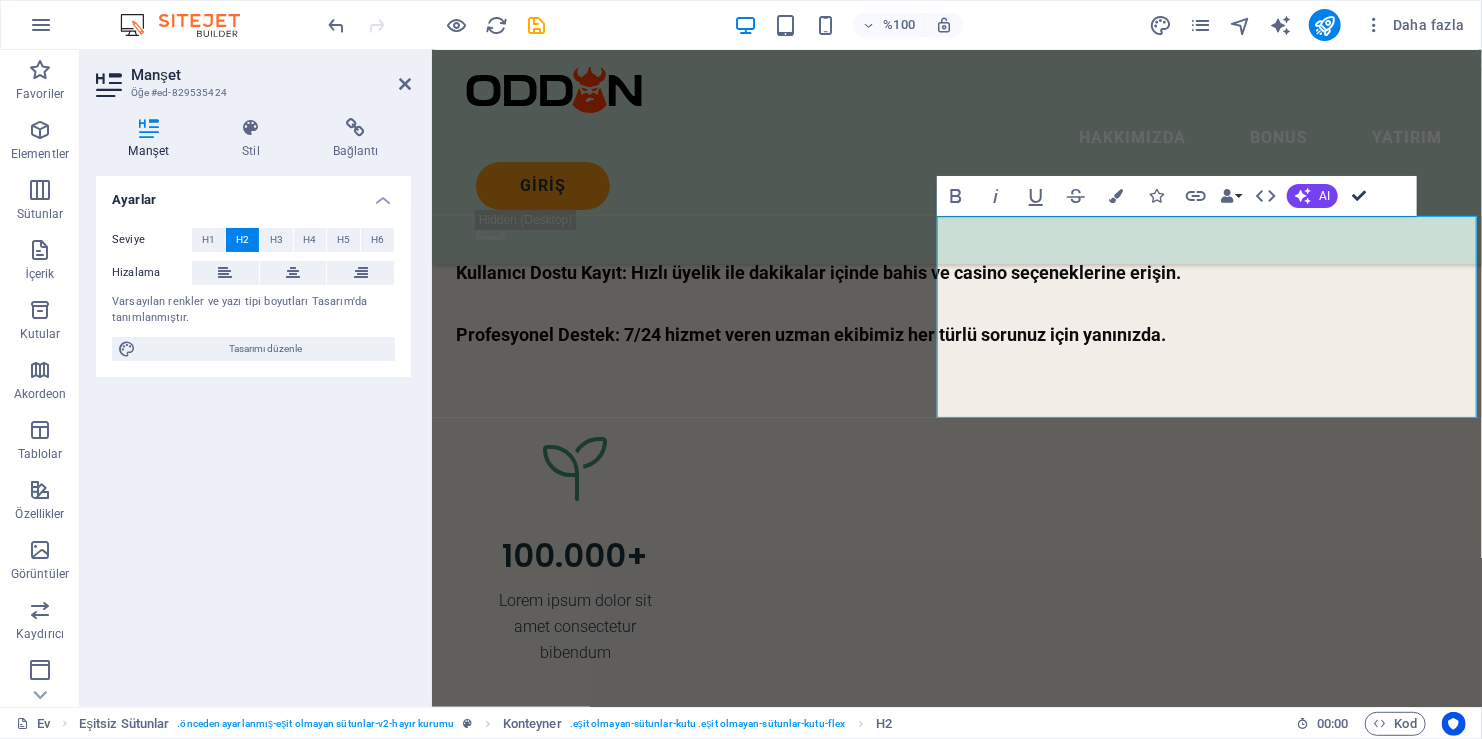 drag, startPoint x: 1357, startPoint y: 199, endPoint x: 1273, endPoint y: 149, distance: 97.7548 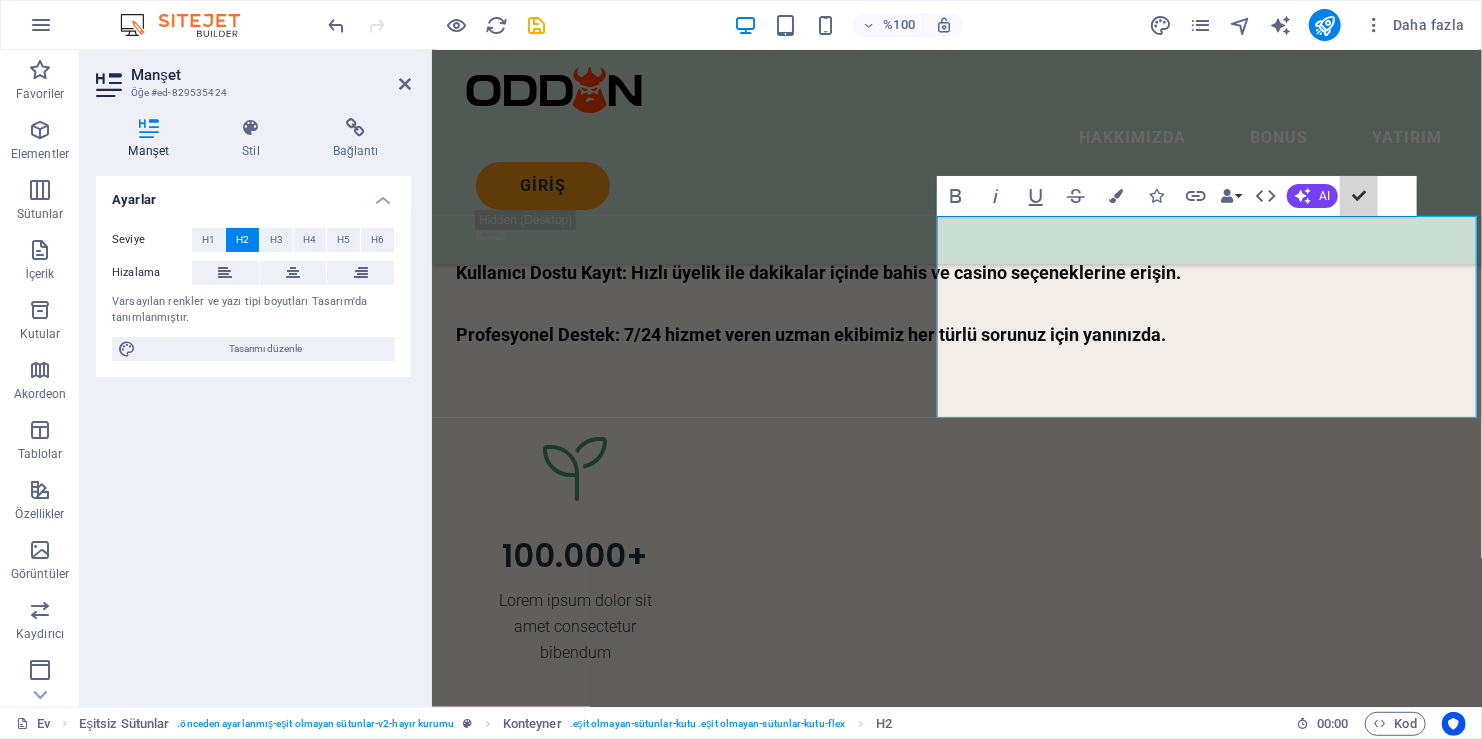 scroll, scrollTop: 2898, scrollLeft: 0, axis: vertical 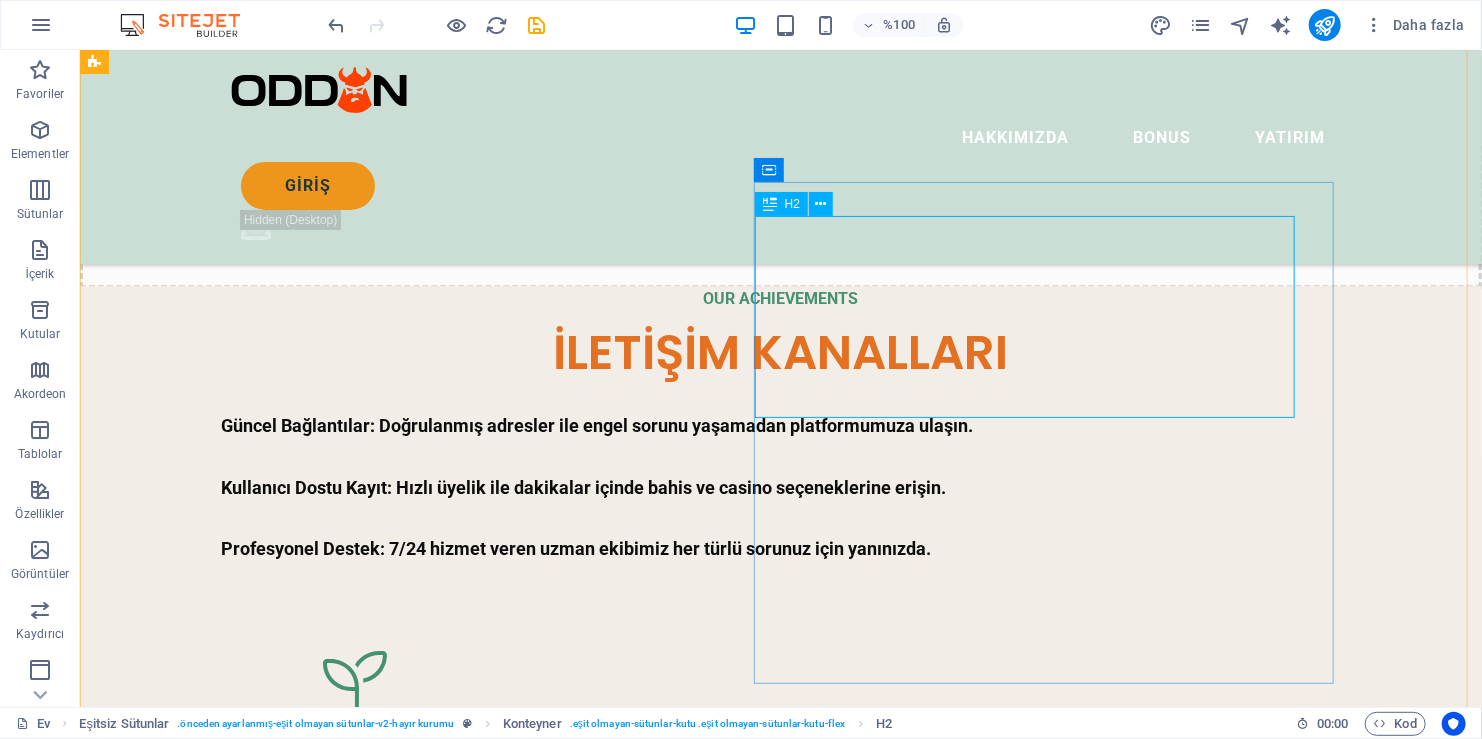 click on "Güncel Adres ve Kampanyaları Nasıl Takip Edebilirim?" at bounding box center (663, 2571) 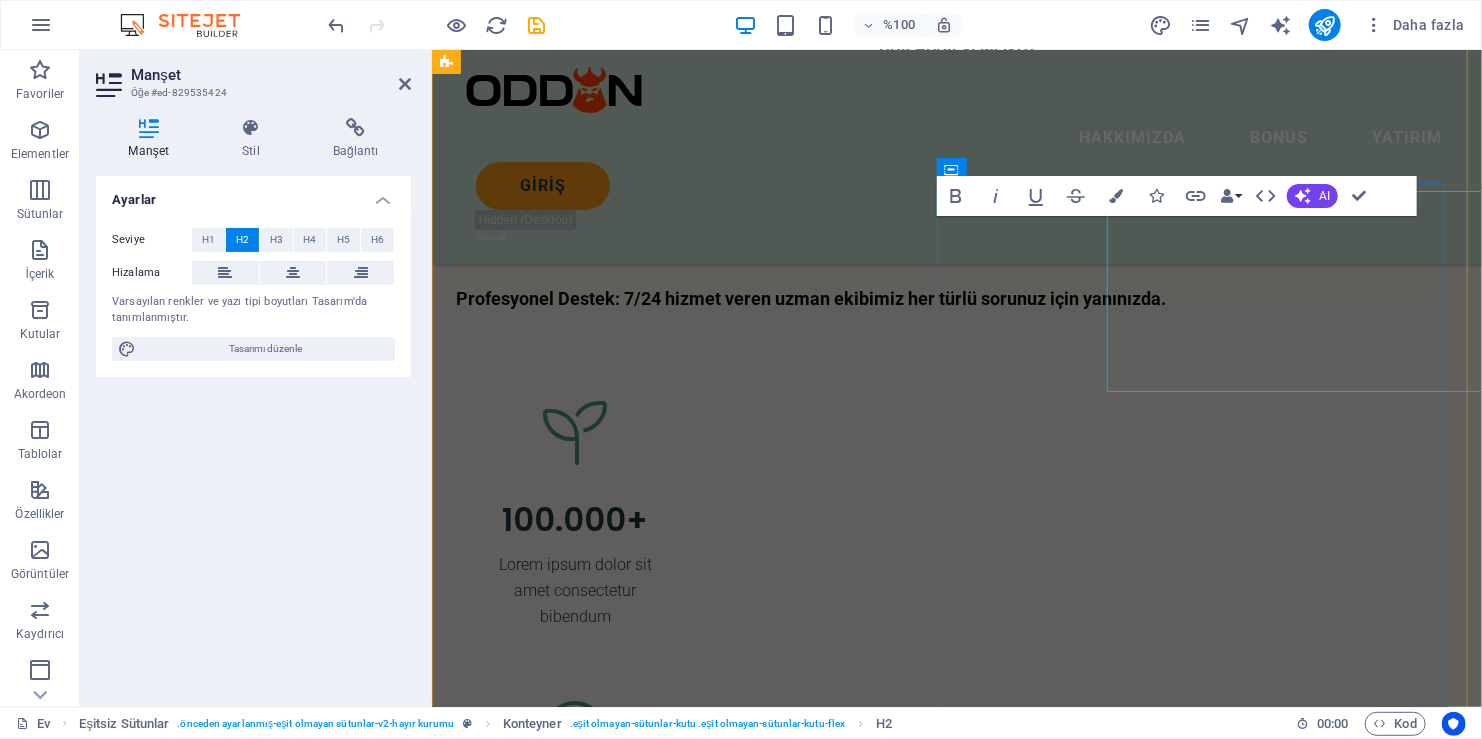 scroll, scrollTop: 2924, scrollLeft: 0, axis: vertical 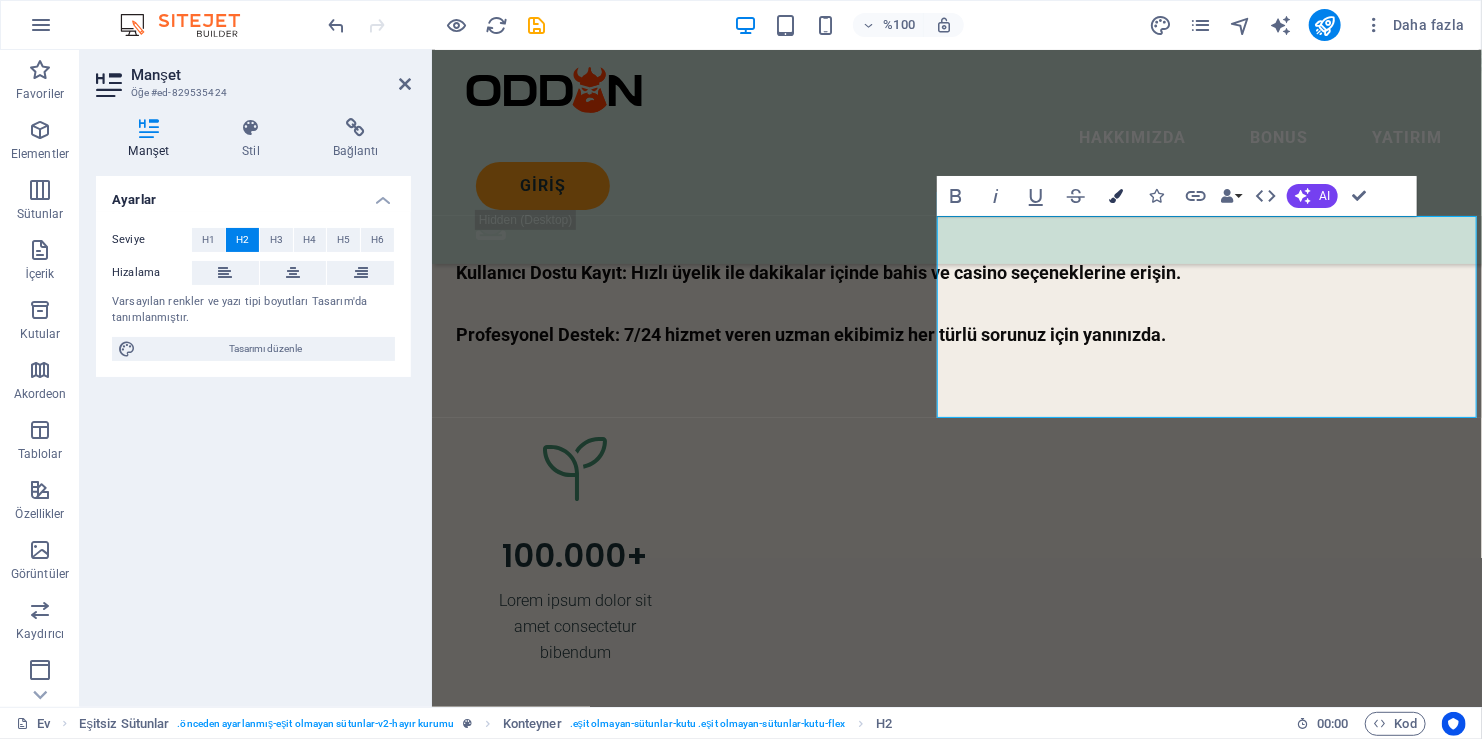 click on "Renkler" at bounding box center [1116, 196] 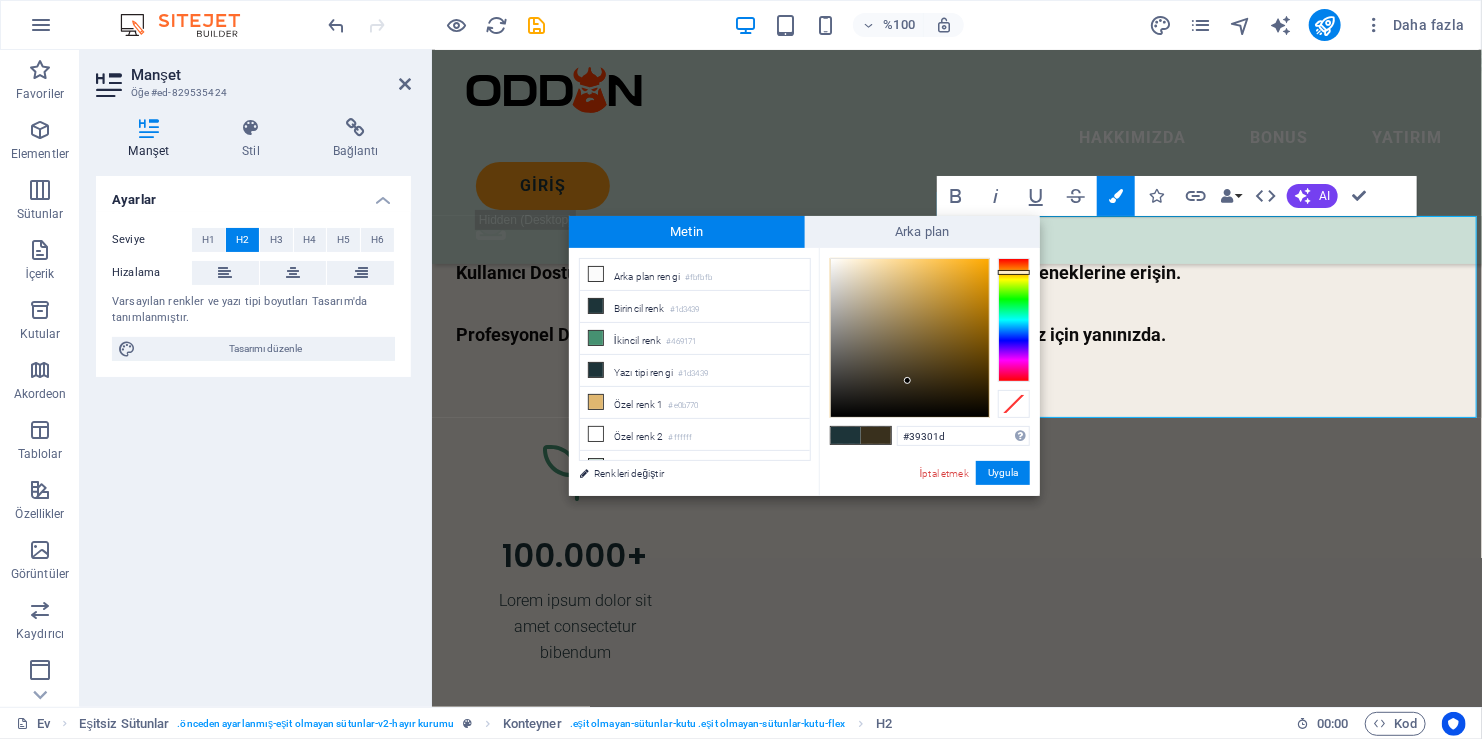 click at bounding box center [1014, 320] 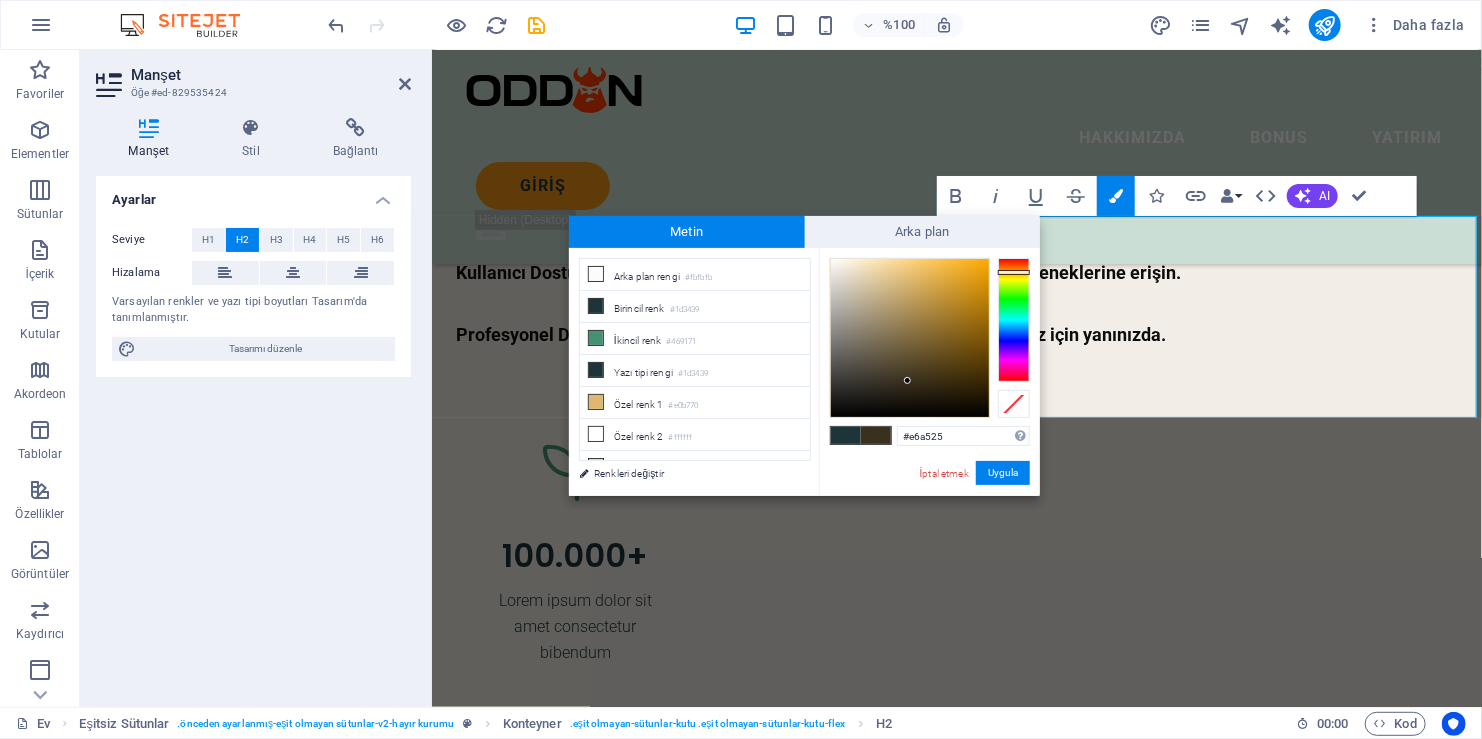 click at bounding box center (910, 338) 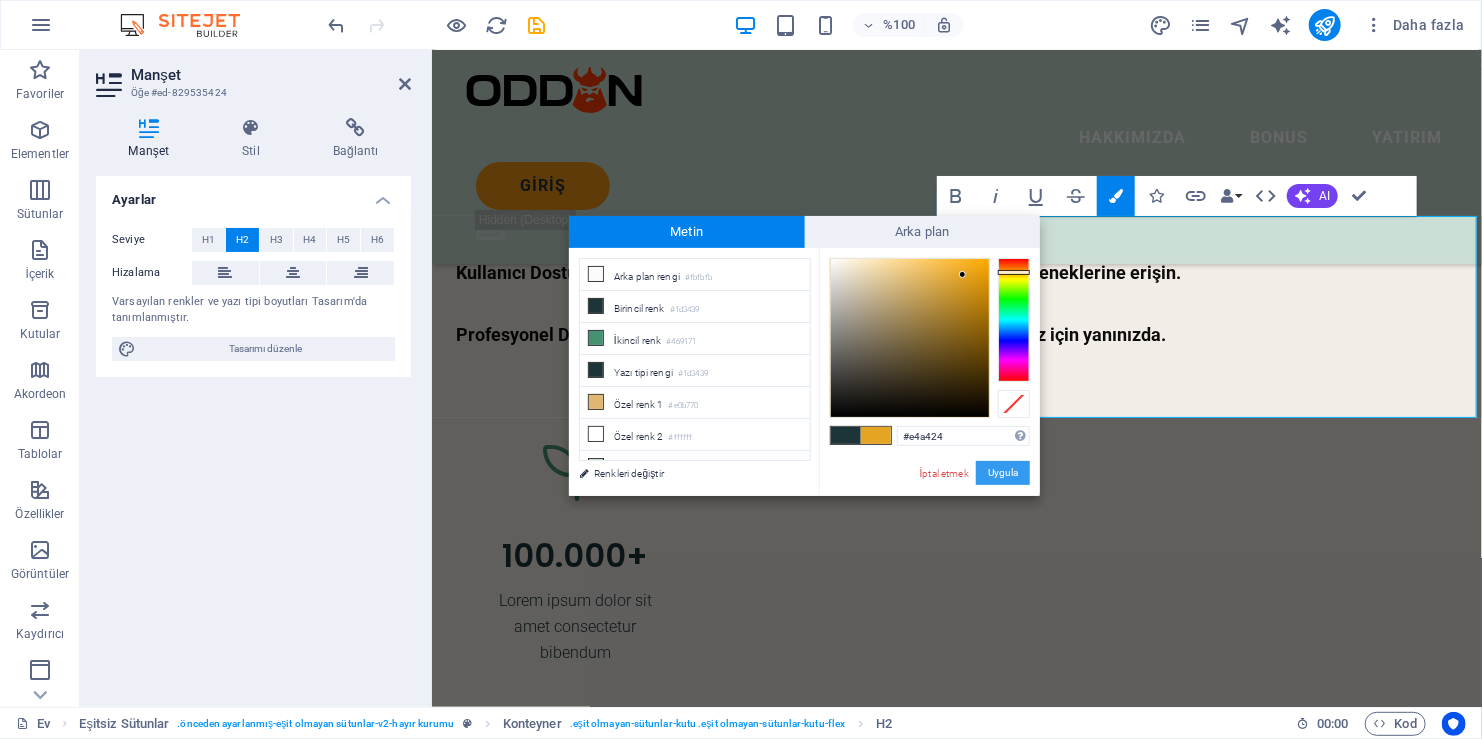 click on "Uygula" at bounding box center (1003, 473) 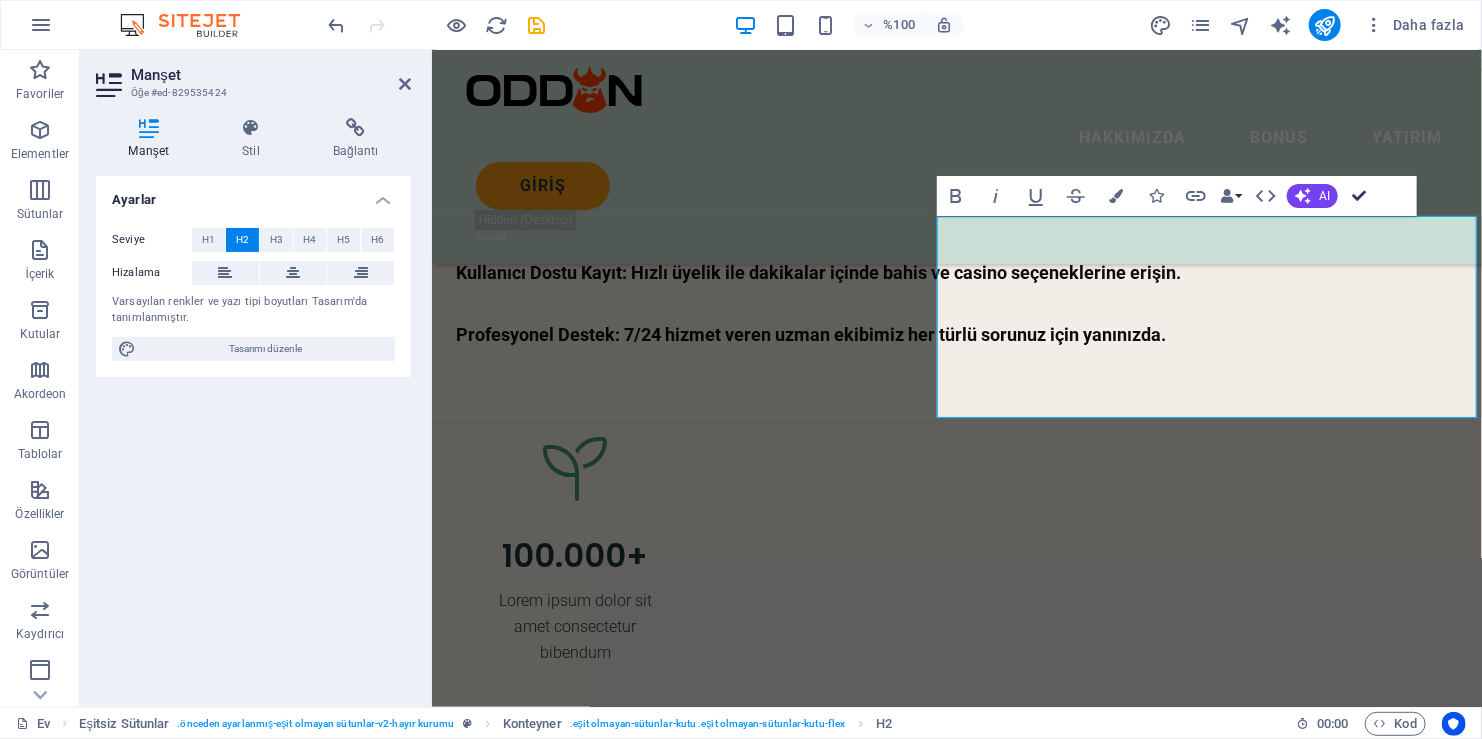 scroll, scrollTop: 2898, scrollLeft: 0, axis: vertical 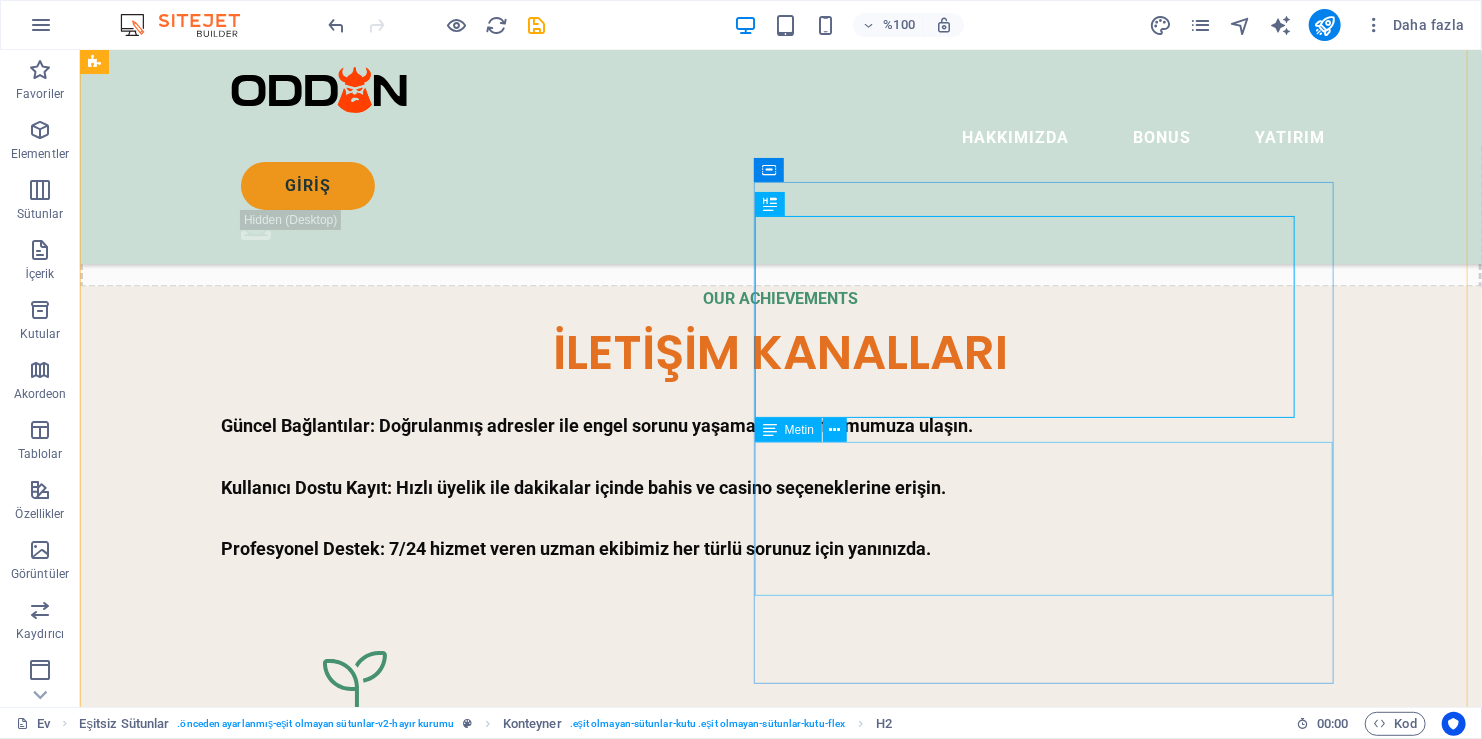 click on "Lorem ipsum dolor sit amet consectetur. Bibendum adipiscing morbi orci nibh eget posuere arcu volutpat nulla. Tortor cras suscipit augue sodales risus auctor. Fusce nunc vitae non dui ornare tellus nibh purus lectus. Lorem ipsum dolor sit amet consectetur. Bibendum adipiscing morbi orci nibh eget posuere arcu volutpat nulla. Tortor cras suscipit augue sodales risus auctor. Fusce nunc vitae non dui ornare tellus nibh purus lectus." at bounding box center (663, 2700) 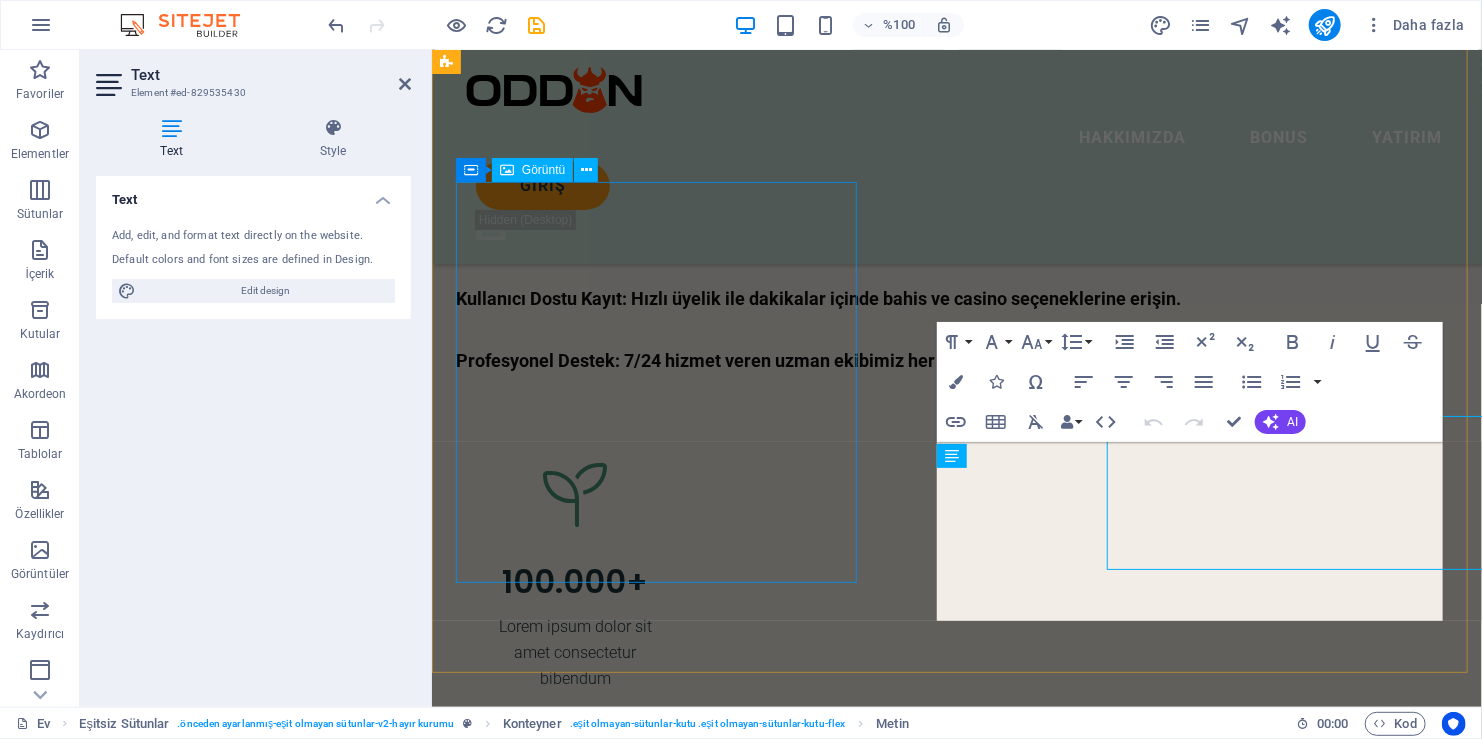 scroll, scrollTop: 2924, scrollLeft: 0, axis: vertical 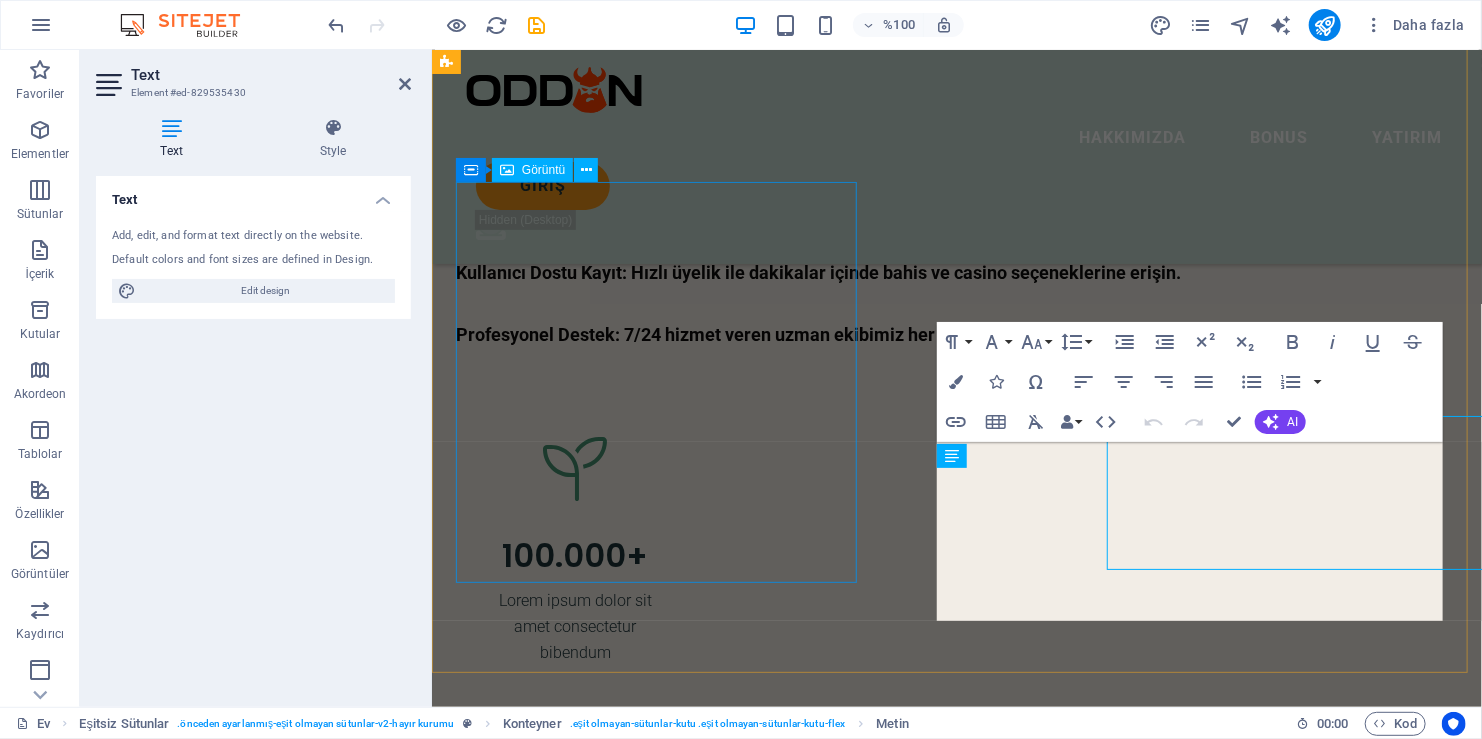 click on "Lorem ipsum dolor sit amet consectetur. Bibendum adipiscing morbi orci nibh eget posuere arcu volutpat nulla. Tortor cras suscipit augue sodales risus auctor. Fusce nunc vitae non dui ornare tellus nibh purus lectus. Lorem ipsum dolor sit amet consectetur. Bibendum adipiscing morbi orci nibh eget posuere arcu volutpat nulla. Tortor cras suscipit augue sodales risus auctor. Fusce nunc vitae non dui ornare tellus nibh purus lectus." at bounding box center (956, 2531) 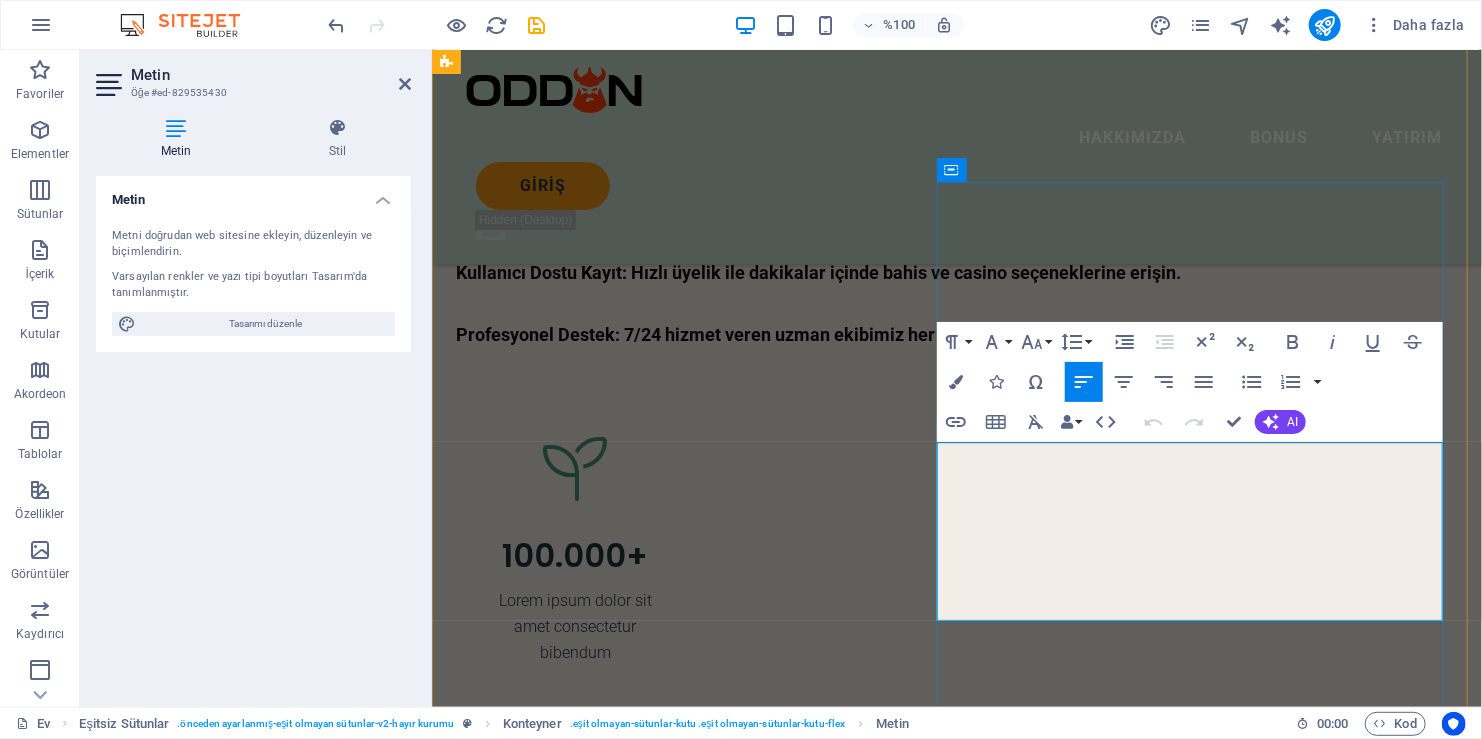 click on "Lorem ipsum dolor sit amet consectetur. Bibendum adipiscing morbi orci nibh eget posuere arcu volutpat nulla. Tortor cras suscipit augue sodales risus auctor. Fusce nunc vitae non dui ornare tellus nibh purus lectus. Lorem ipsum dolor sit amet consectetur. Bibendum adipiscing morbi orci nibh eget posuere arcu volutpat nulla. Tortor cras suscipit augue sodales risus auctor. Fusce nunc vitae non dui ornare tellus nibh purus lectus." at bounding box center (956, 2531) 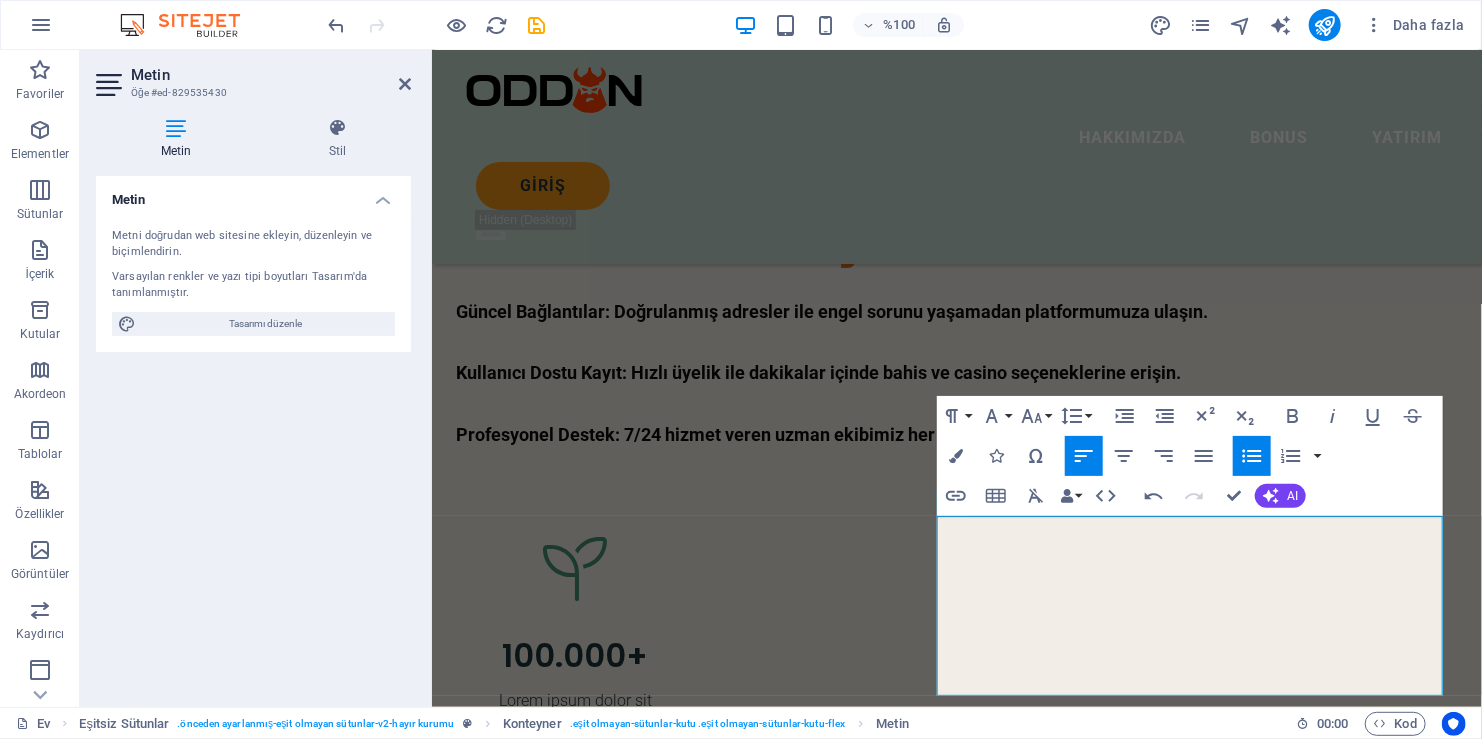 scroll, scrollTop: 2924, scrollLeft: 0, axis: vertical 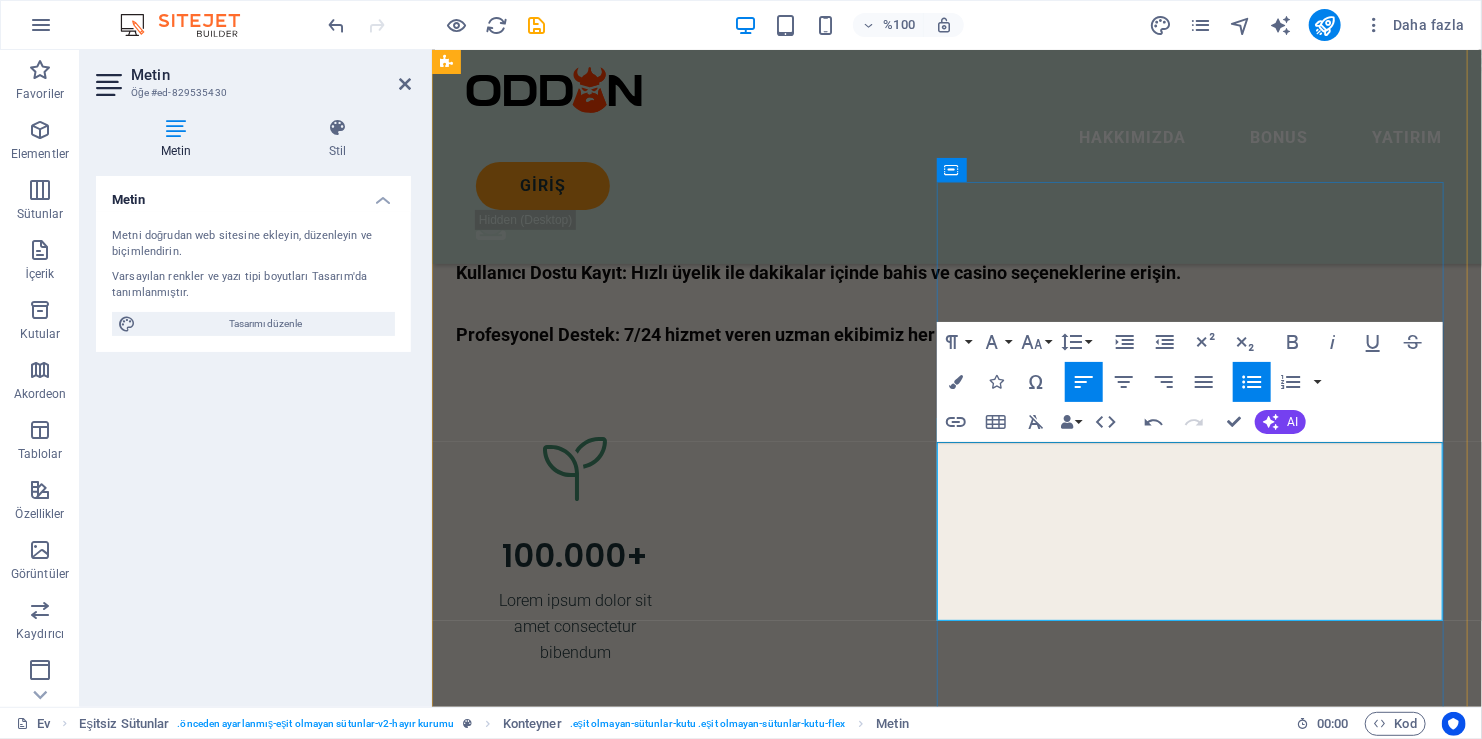 click on "E-Posta Bildirimleri:  Üyelik sırasında e-posta aboneliğinizi aktif ederek kampanya duyurularını kaçırmayın." at bounding box center (968, 2544) 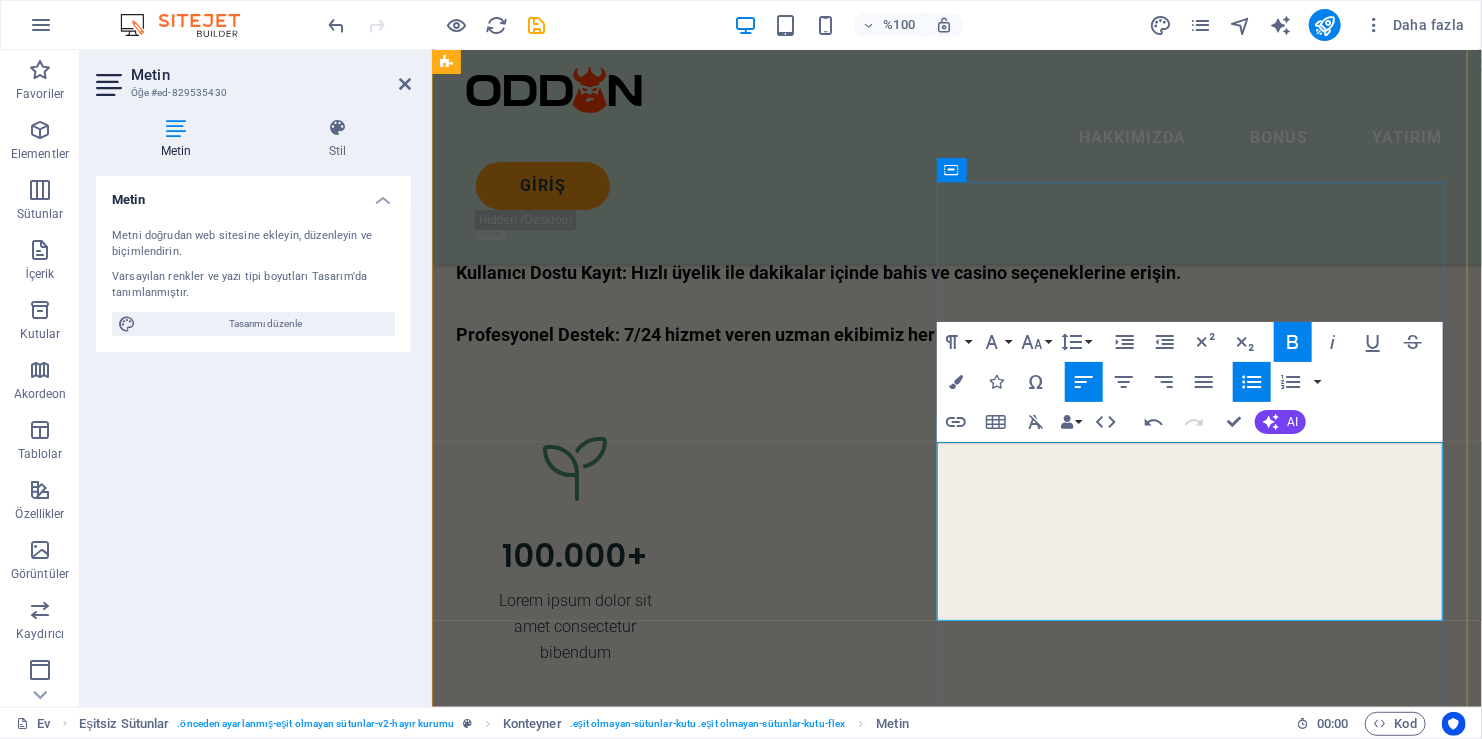 click on "E-Posta Bildirimleri:  Üyelik sırasında e-posta aboneliğinizi aktif ederek kampanya duyurularını kaçırmayın." at bounding box center [968, 2544] 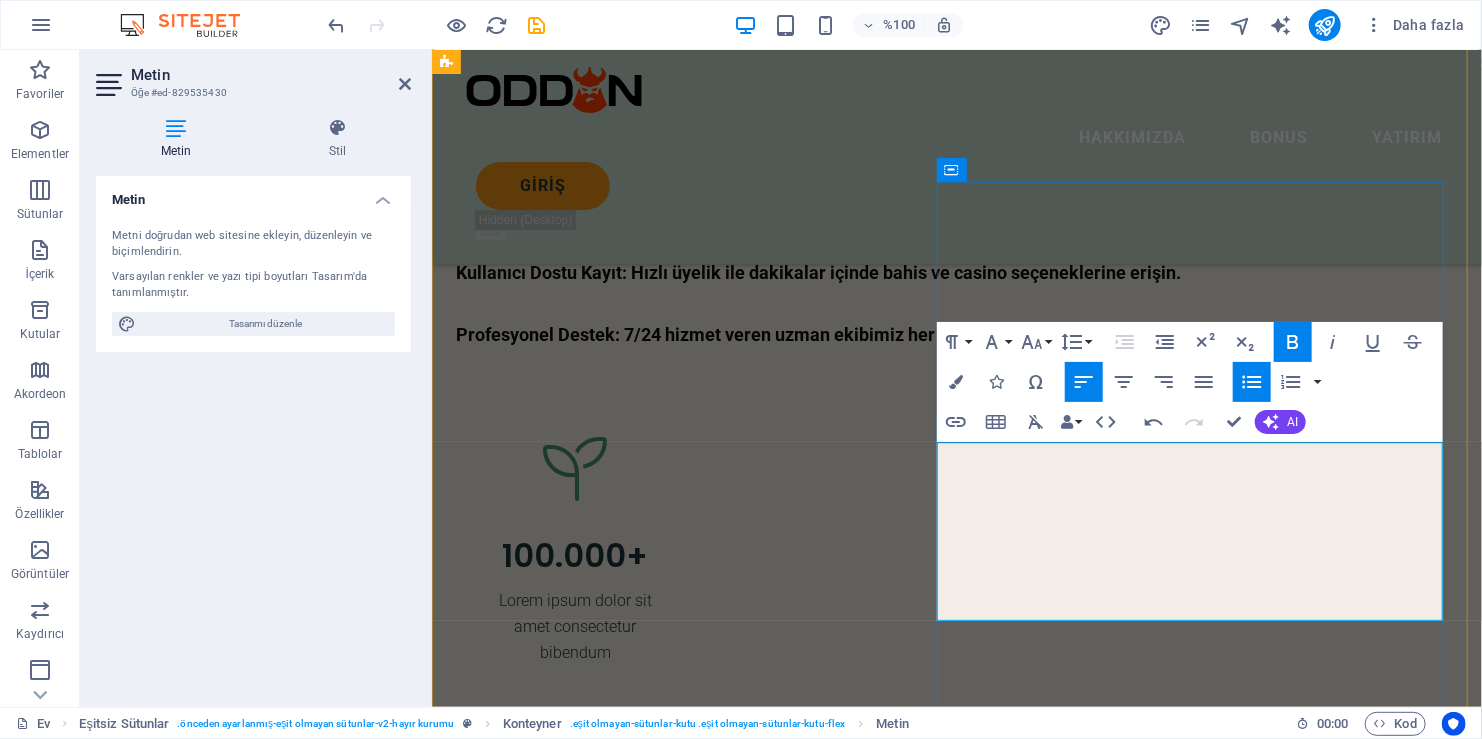 click on "Sosyal Medya Takibi:" at bounding box center [557, 2517] 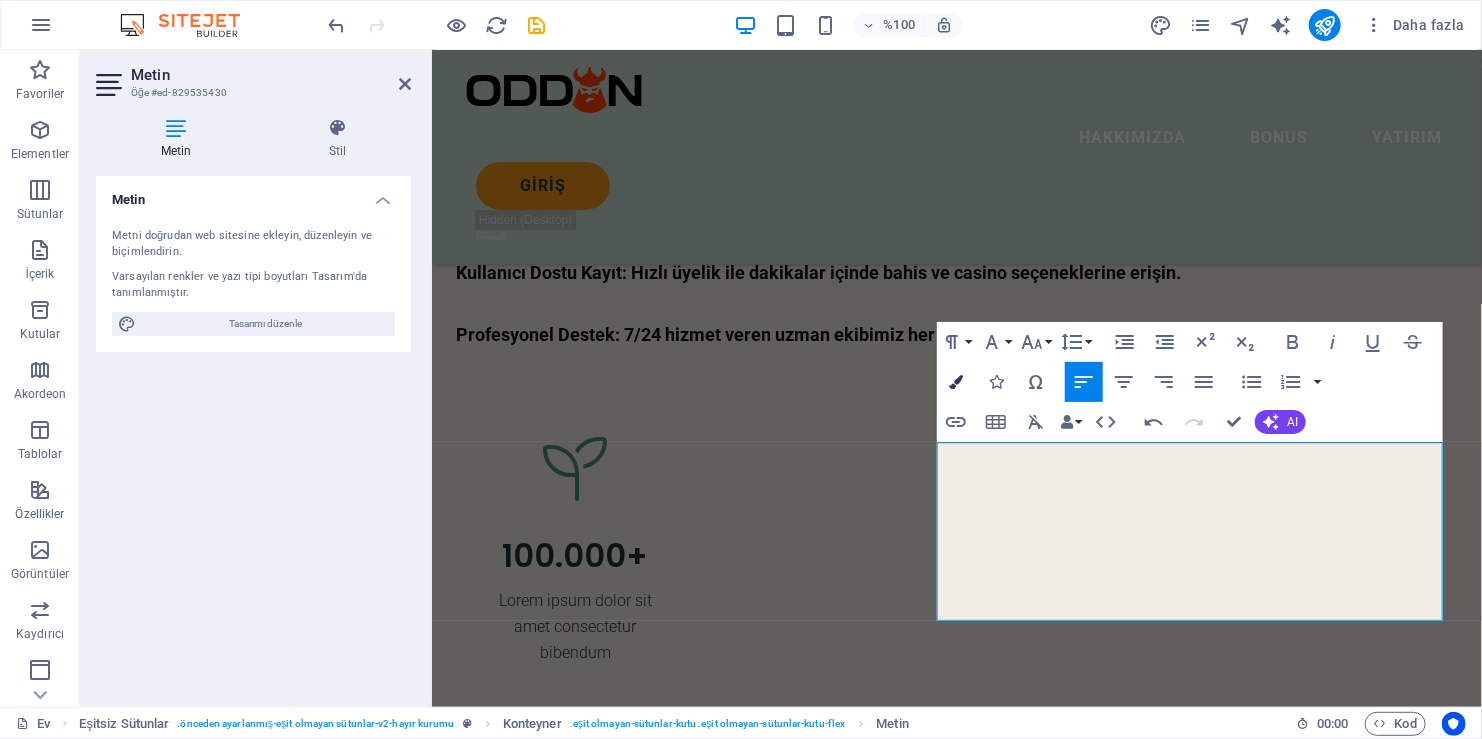 click at bounding box center (956, 382) 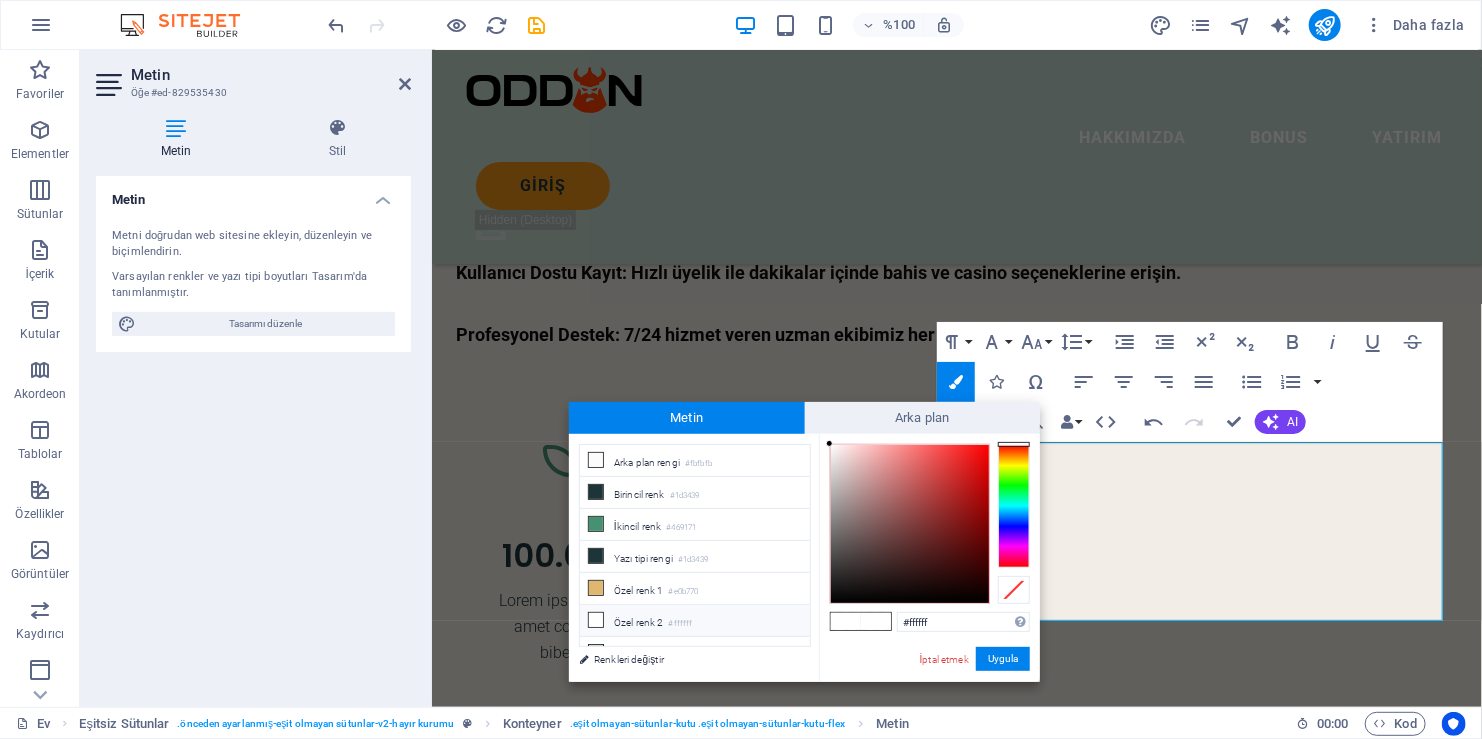 type on "#121111" 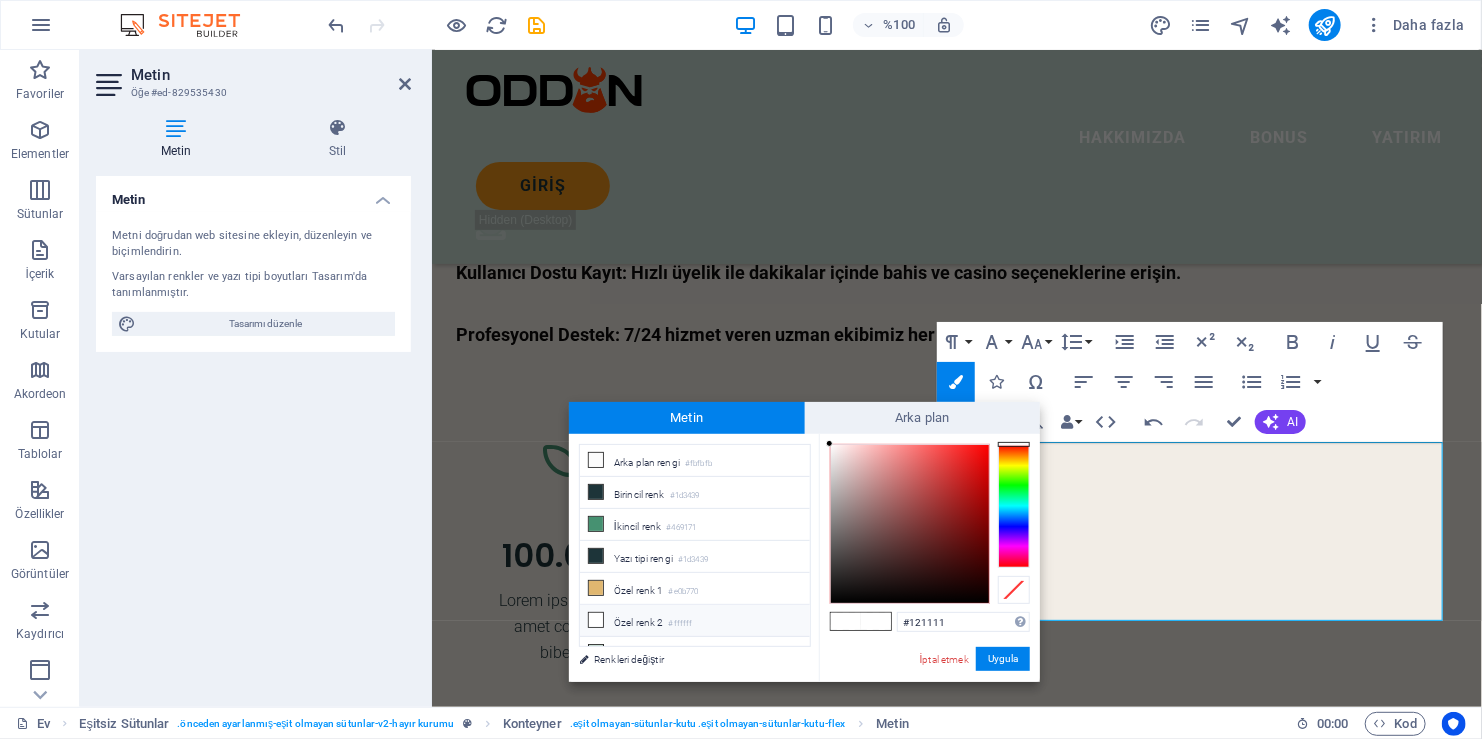 click at bounding box center (910, 524) 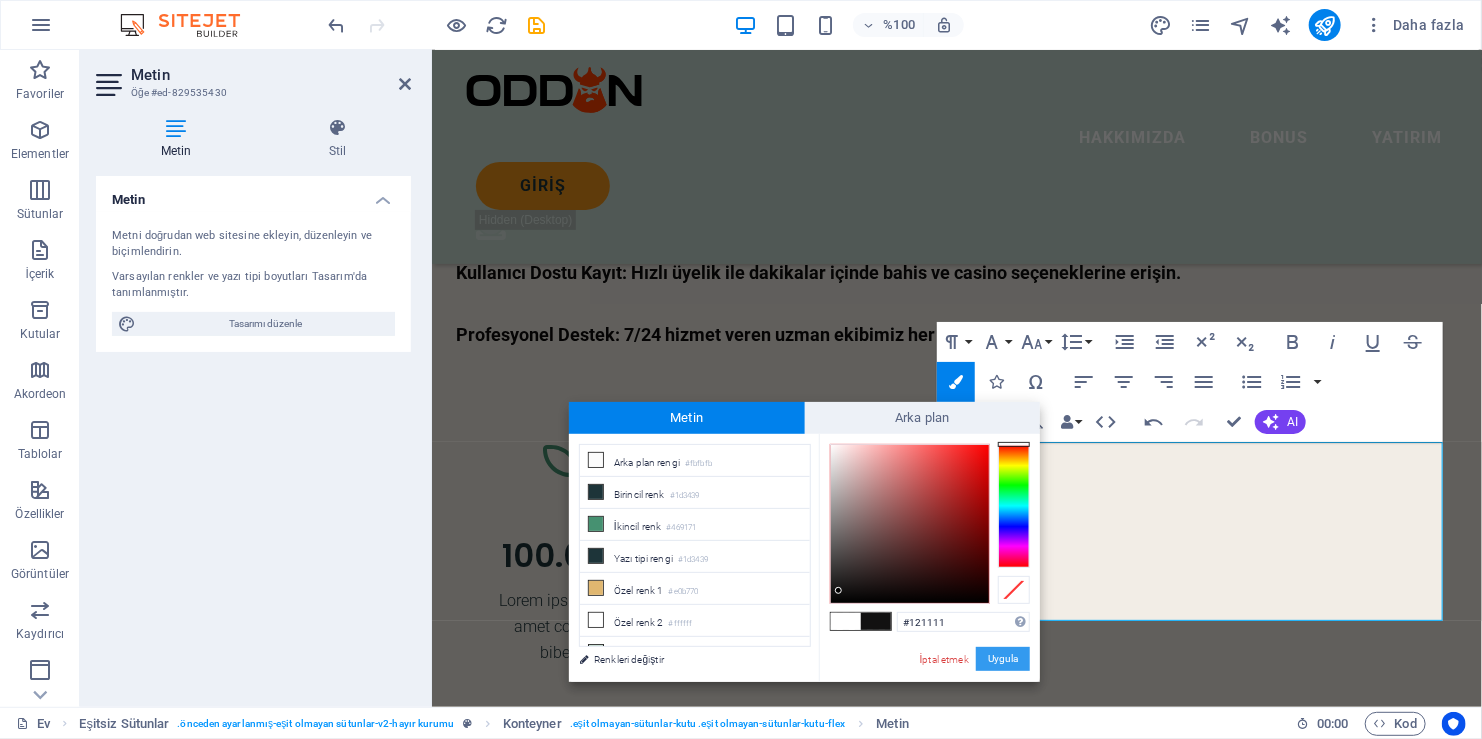 drag, startPoint x: 998, startPoint y: 651, endPoint x: 780, endPoint y: 513, distance: 258.00775 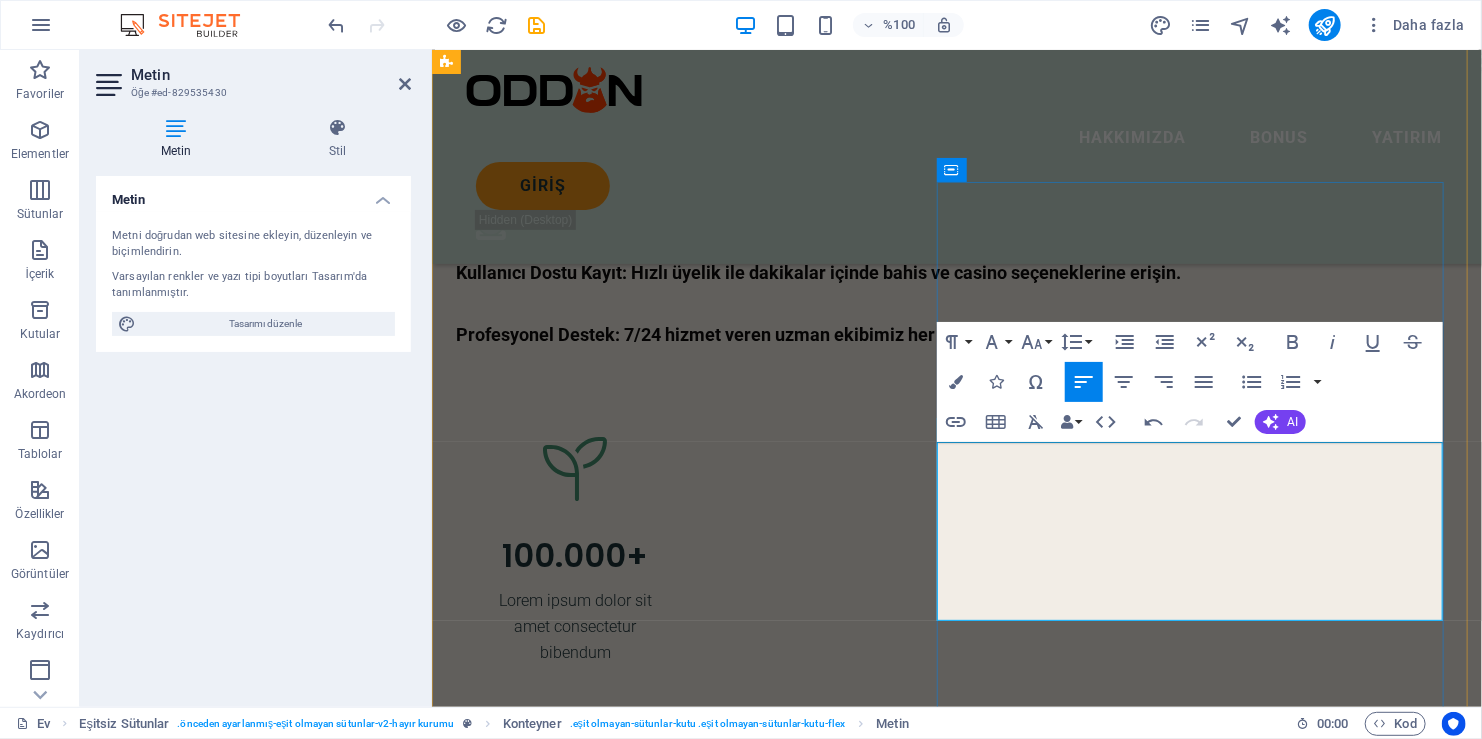click on "Sosyal Medya Takibi:  [BRAND], [BRAND] ve [BRAND]’daki resmi hesaplarımızdan en güncel haberleri alabilirsiniz." at bounding box center (968, 2518) 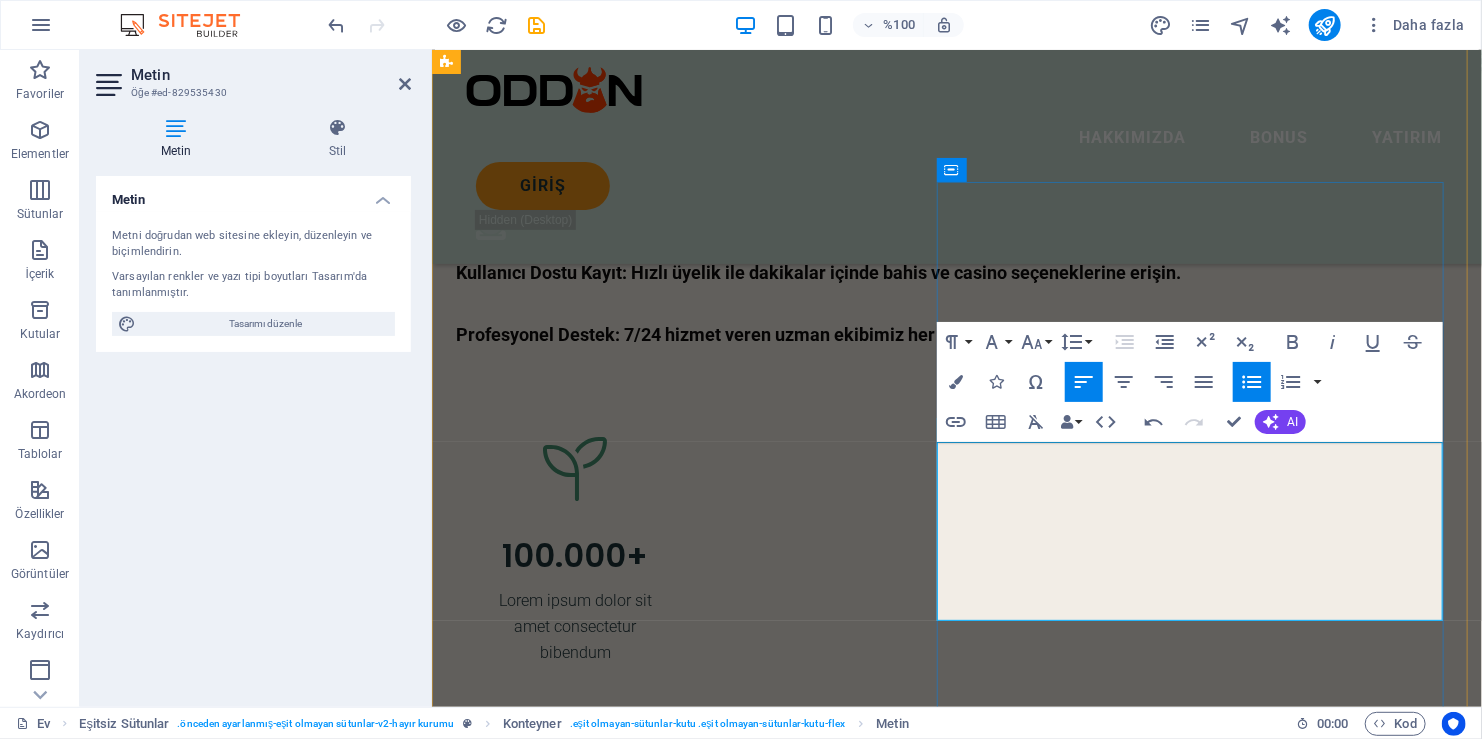 drag, startPoint x: 937, startPoint y: 454, endPoint x: 990, endPoint y: 457, distance: 53.08484 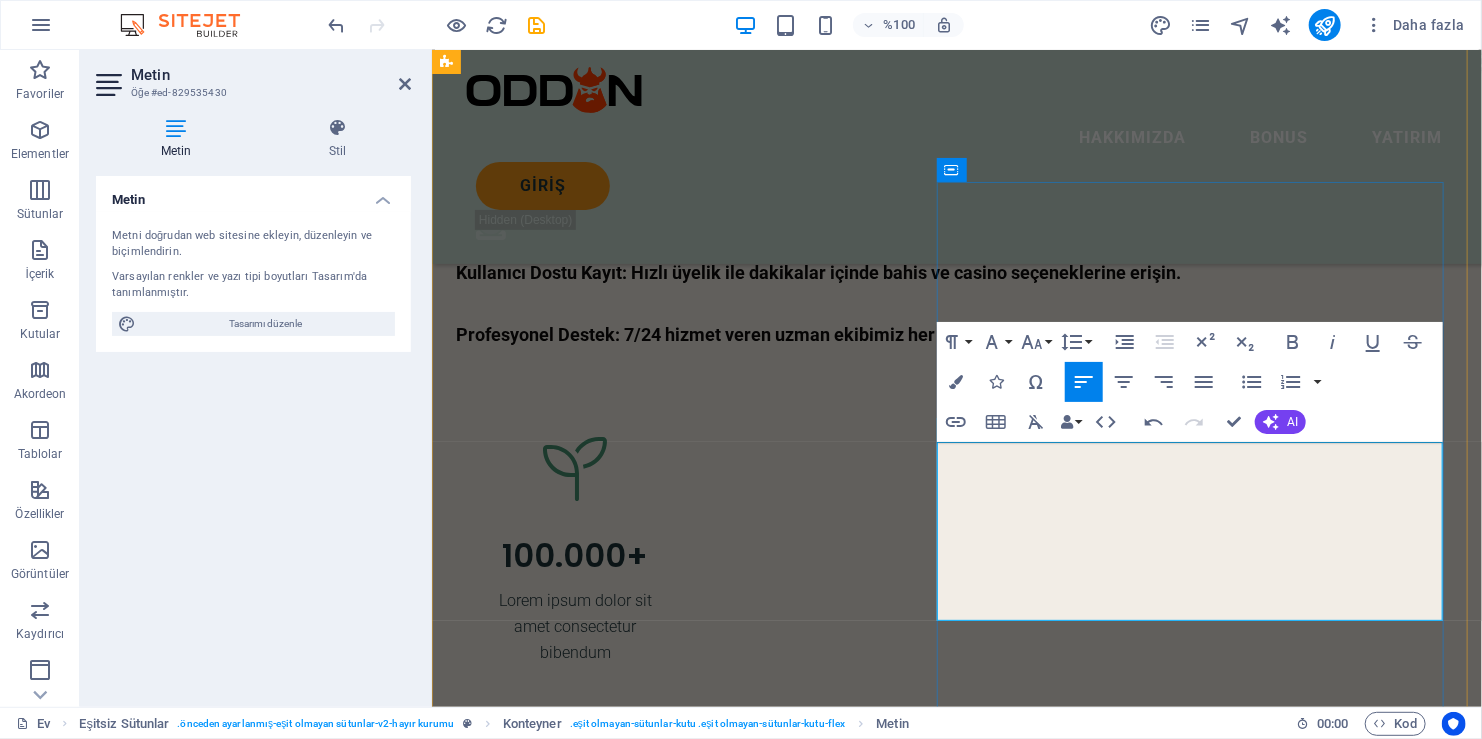 type 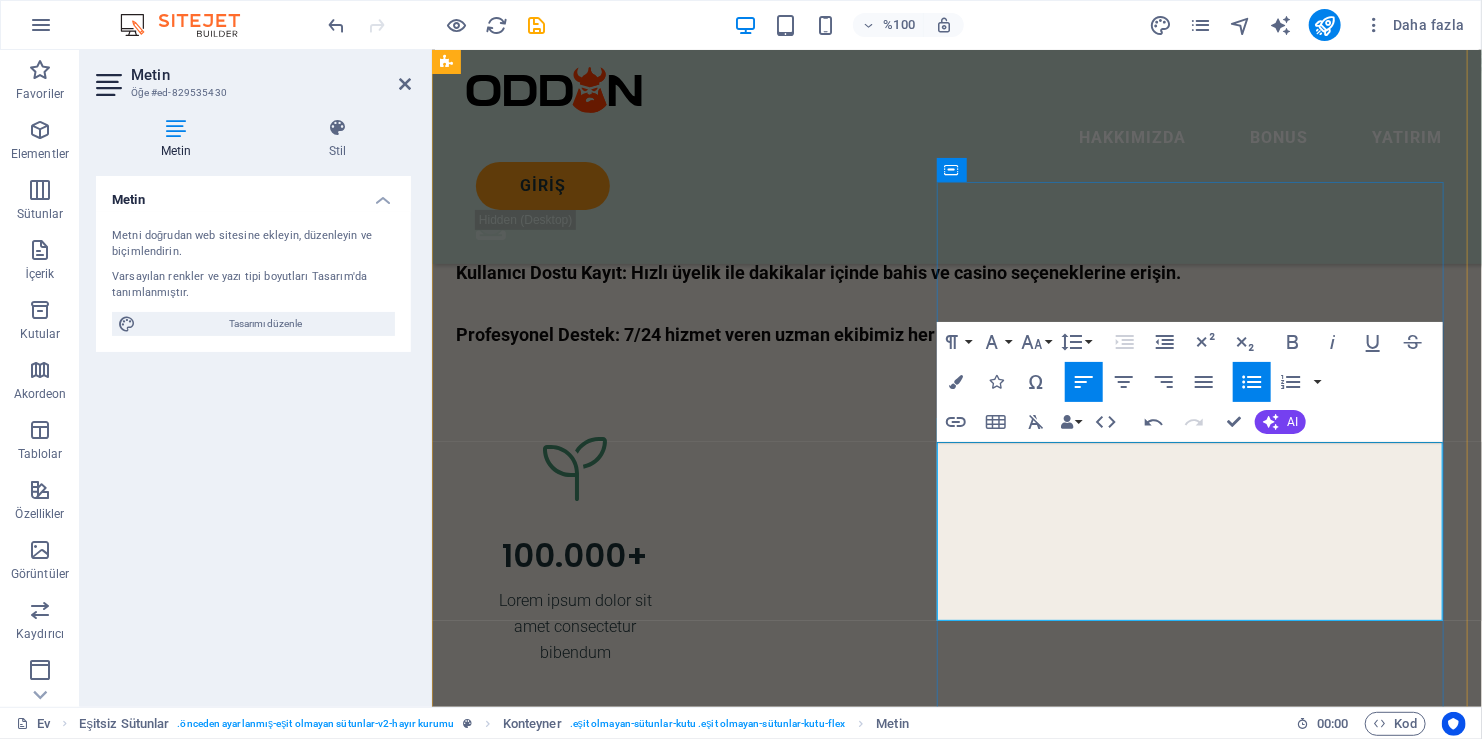 click on "E-Posta Bildirimleri:  Üyelik sırasında e-posta aboneliğinizi aktif ederek kampanya duyurularını kaçırmayın." at bounding box center (968, 2544) 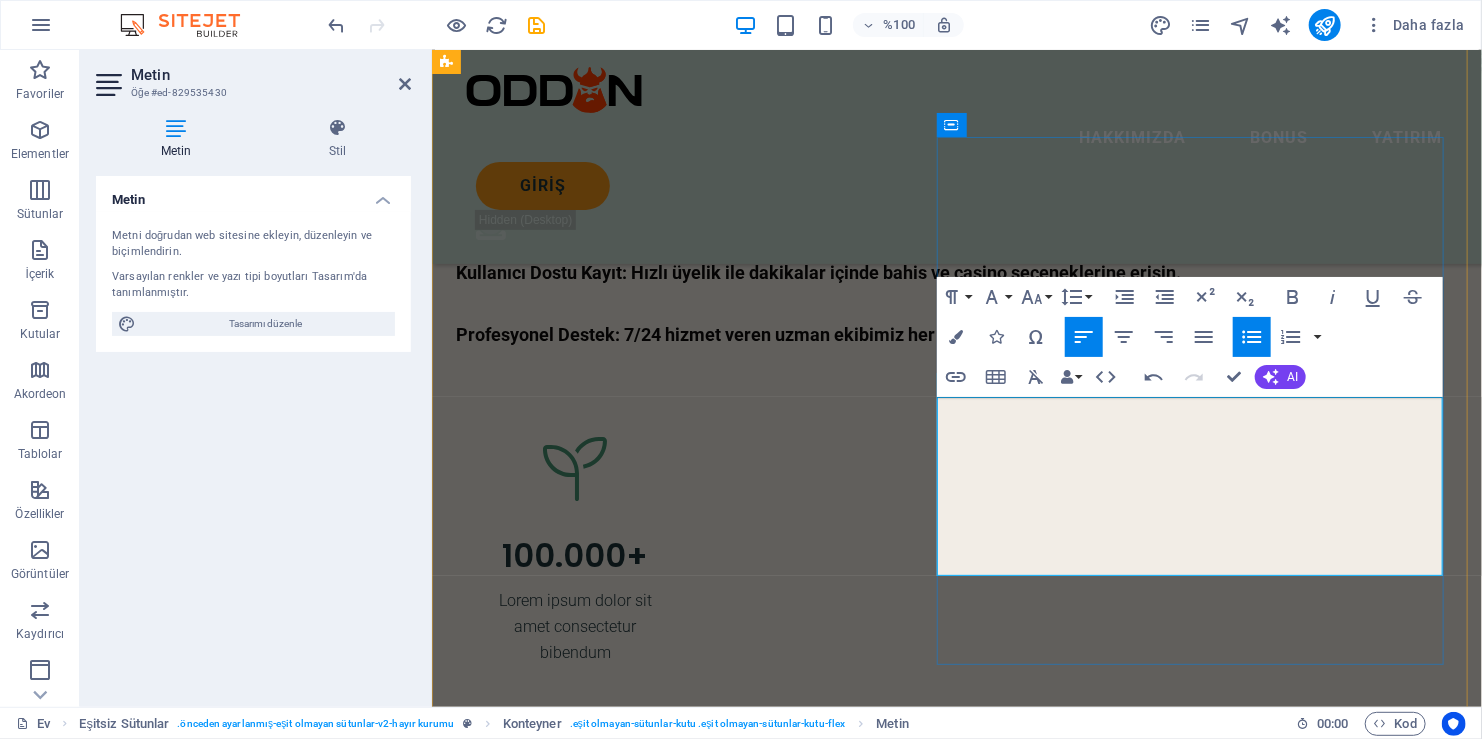 scroll, scrollTop: 3024, scrollLeft: 0, axis: vertical 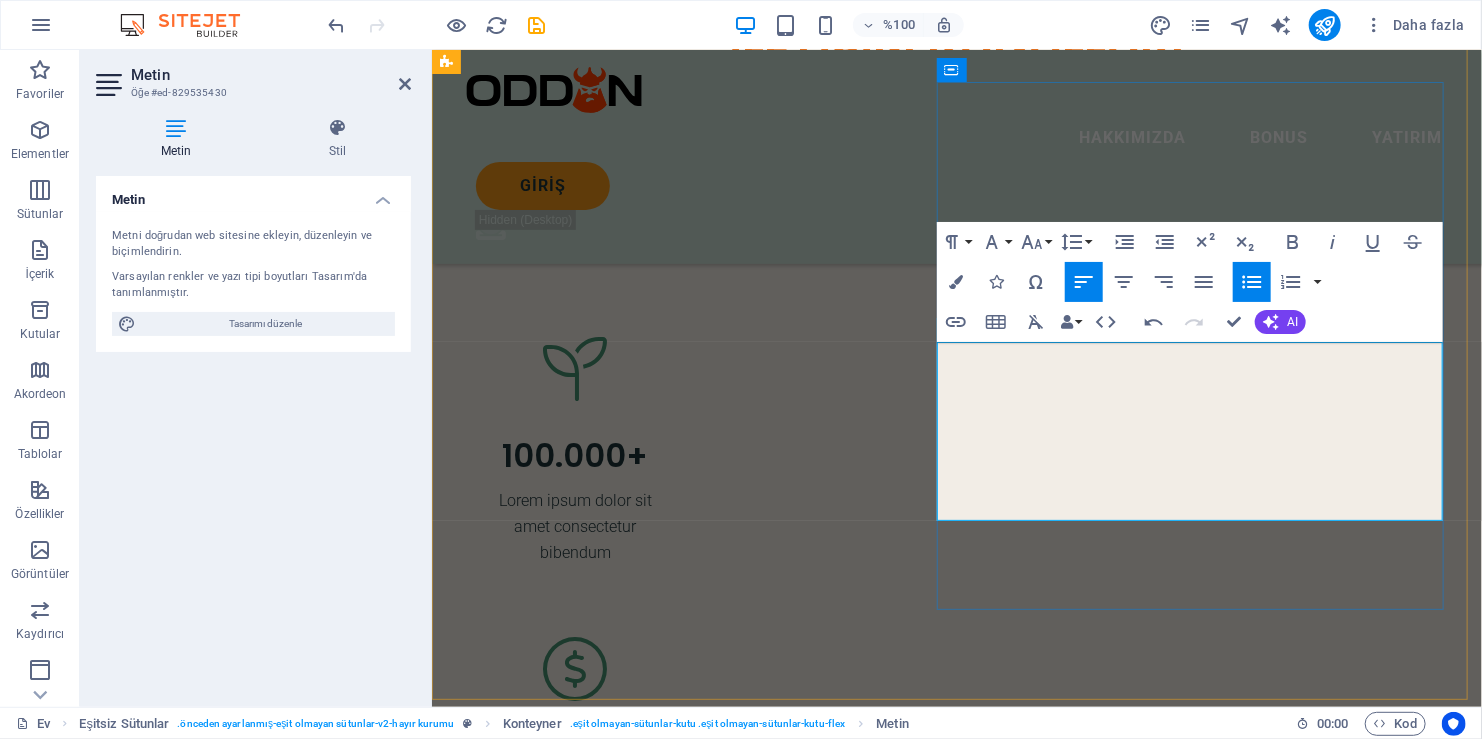drag, startPoint x: 1142, startPoint y: 483, endPoint x: 1181, endPoint y: 483, distance: 39 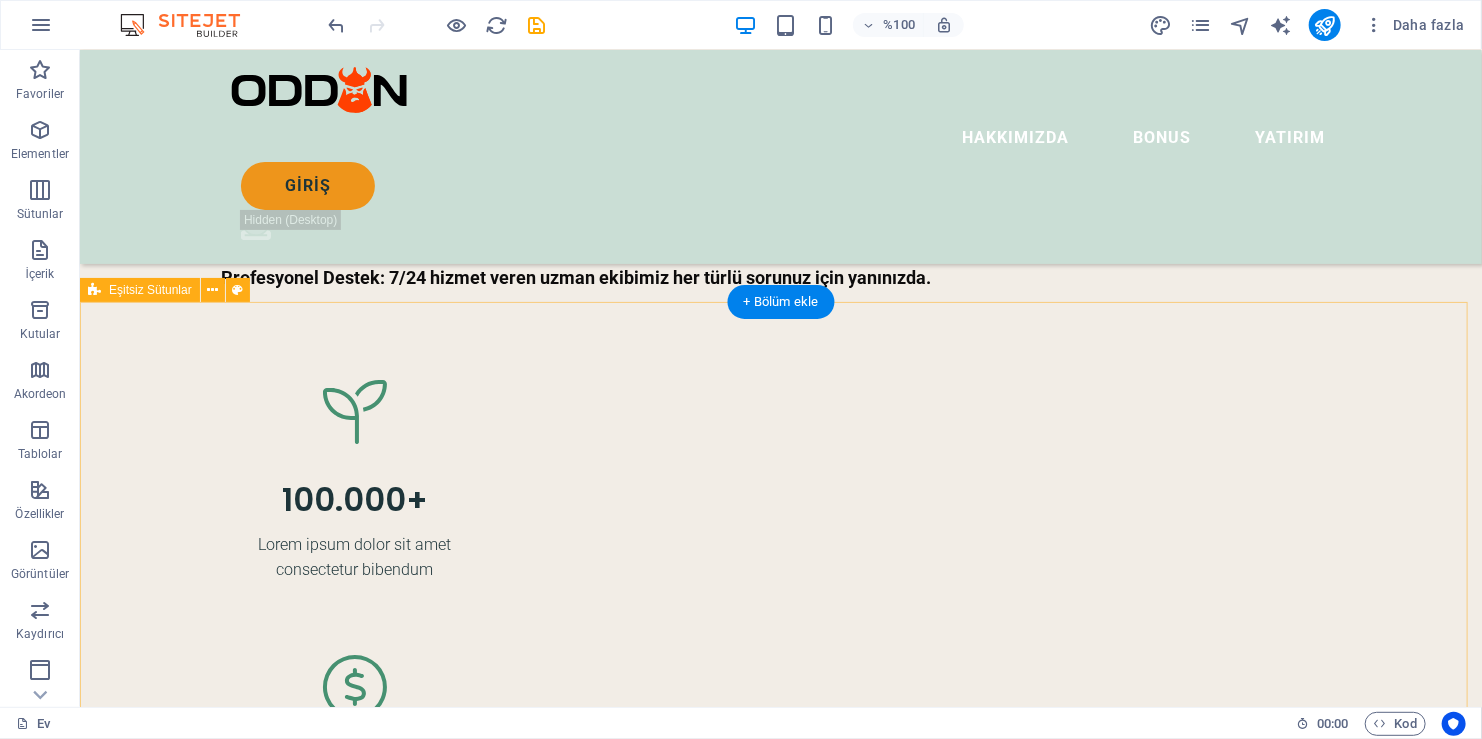 scroll, scrollTop: 2498, scrollLeft: 0, axis: vertical 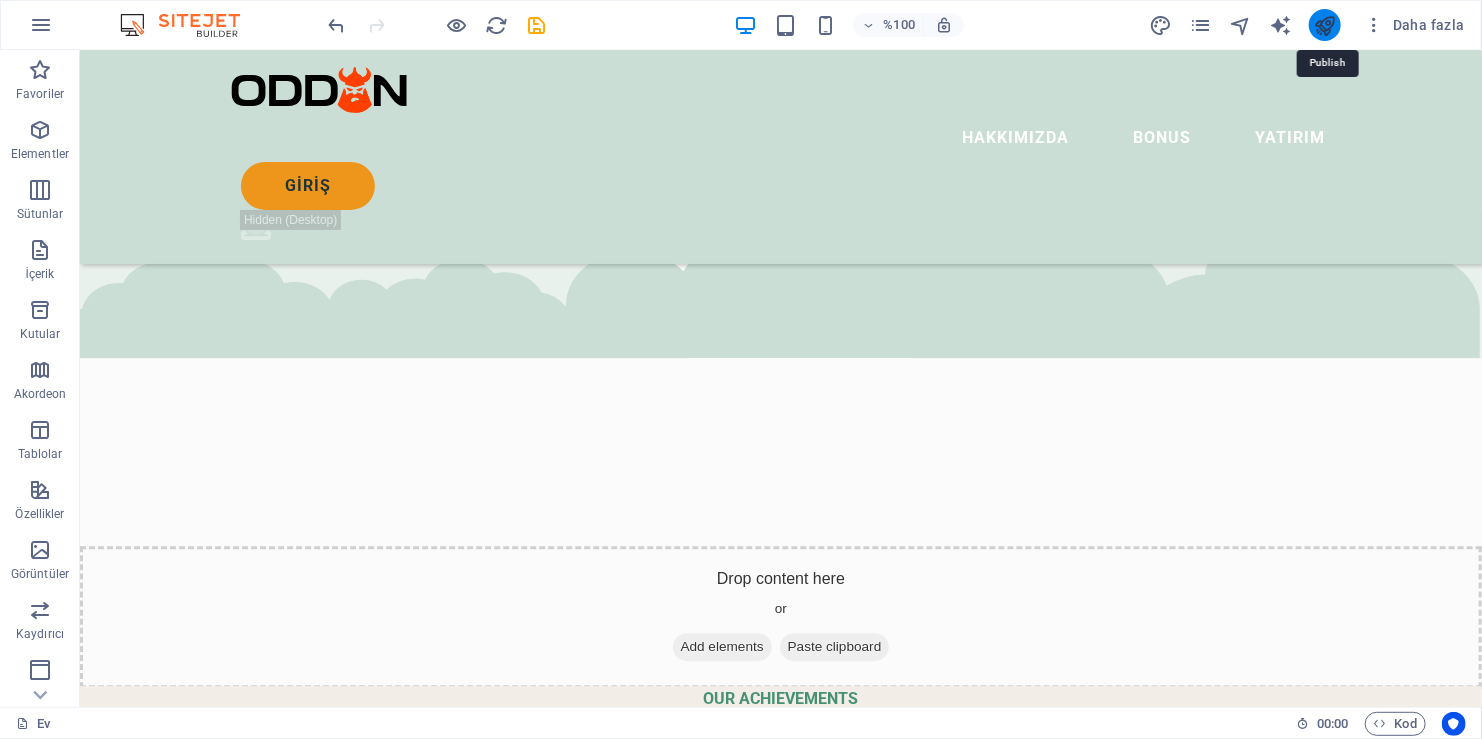 click at bounding box center [1324, 25] 